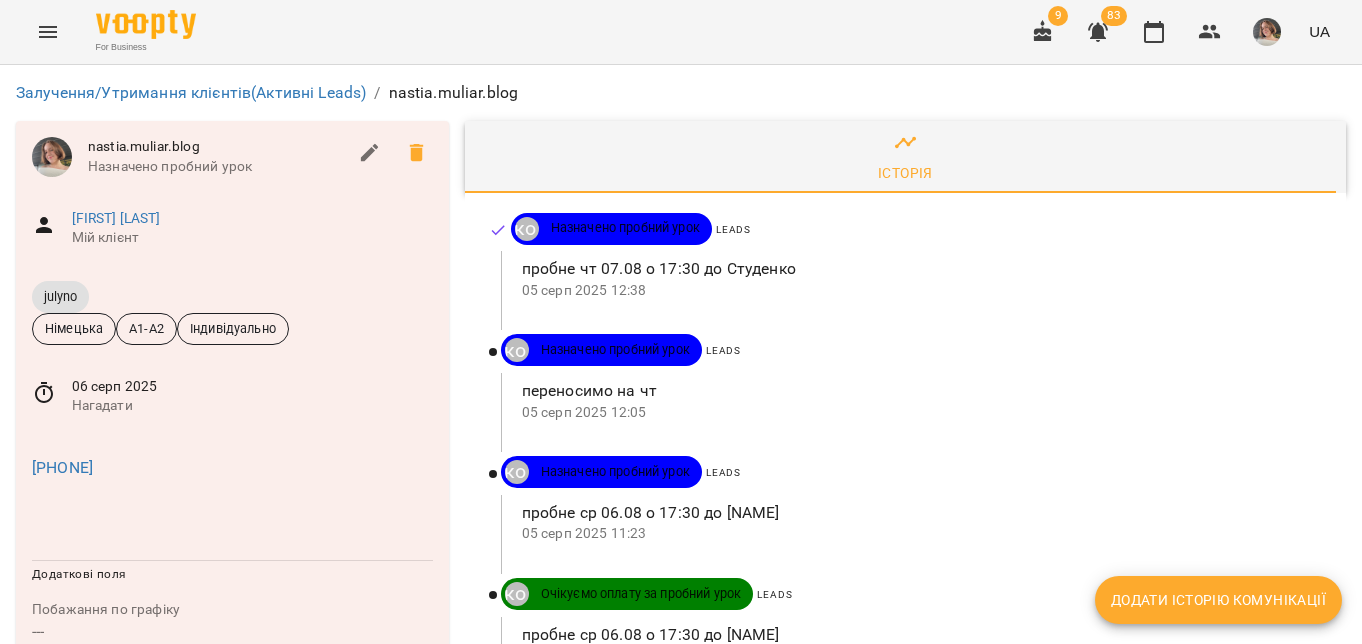 scroll, scrollTop: 0, scrollLeft: 0, axis: both 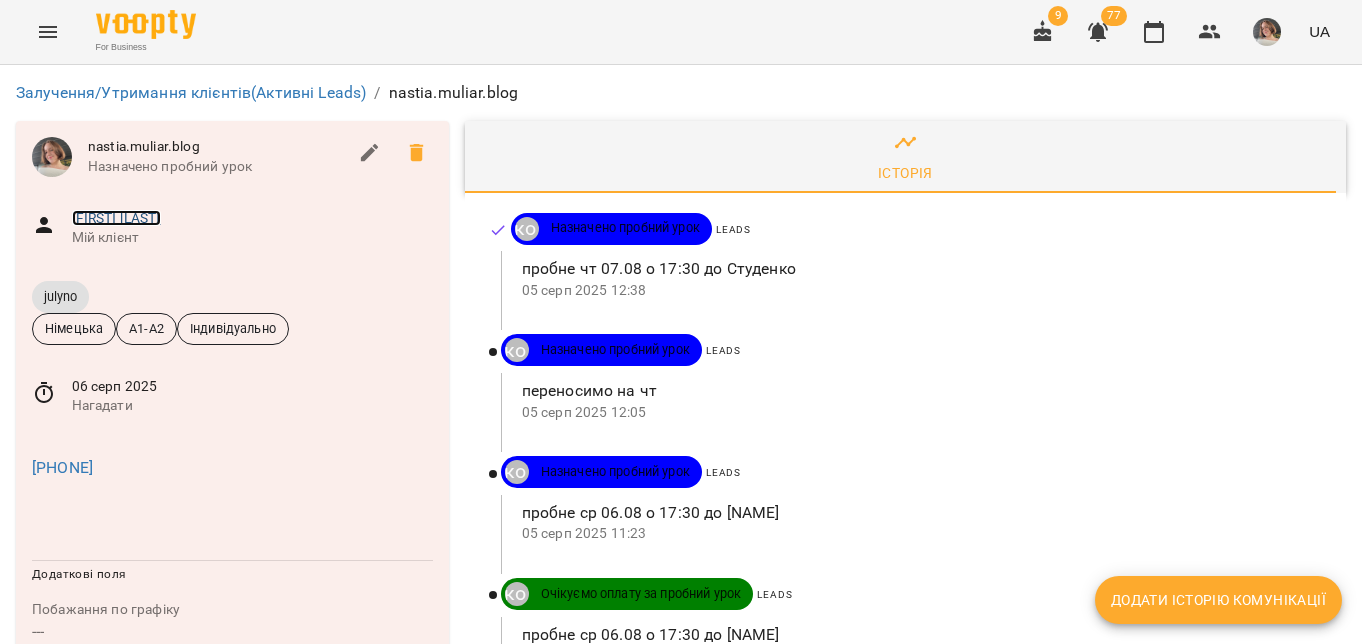 click on "Анастасія Муляр" at bounding box center [116, 218] 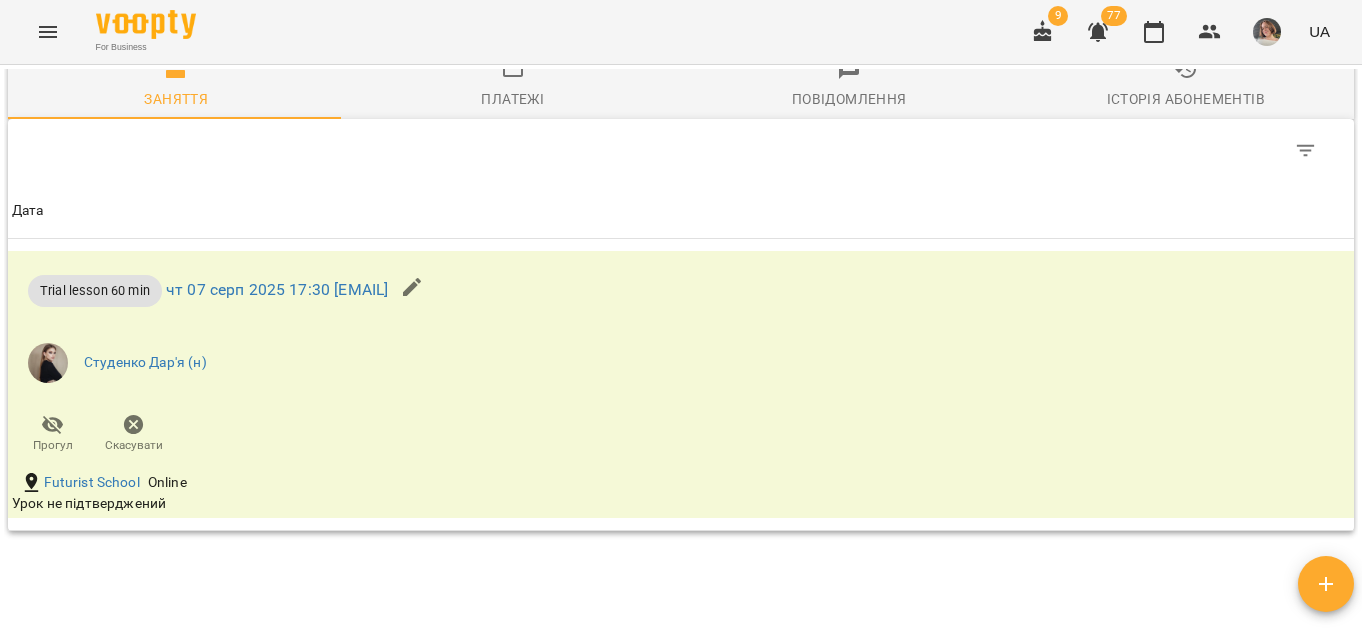 scroll, scrollTop: 1354, scrollLeft: 0, axis: vertical 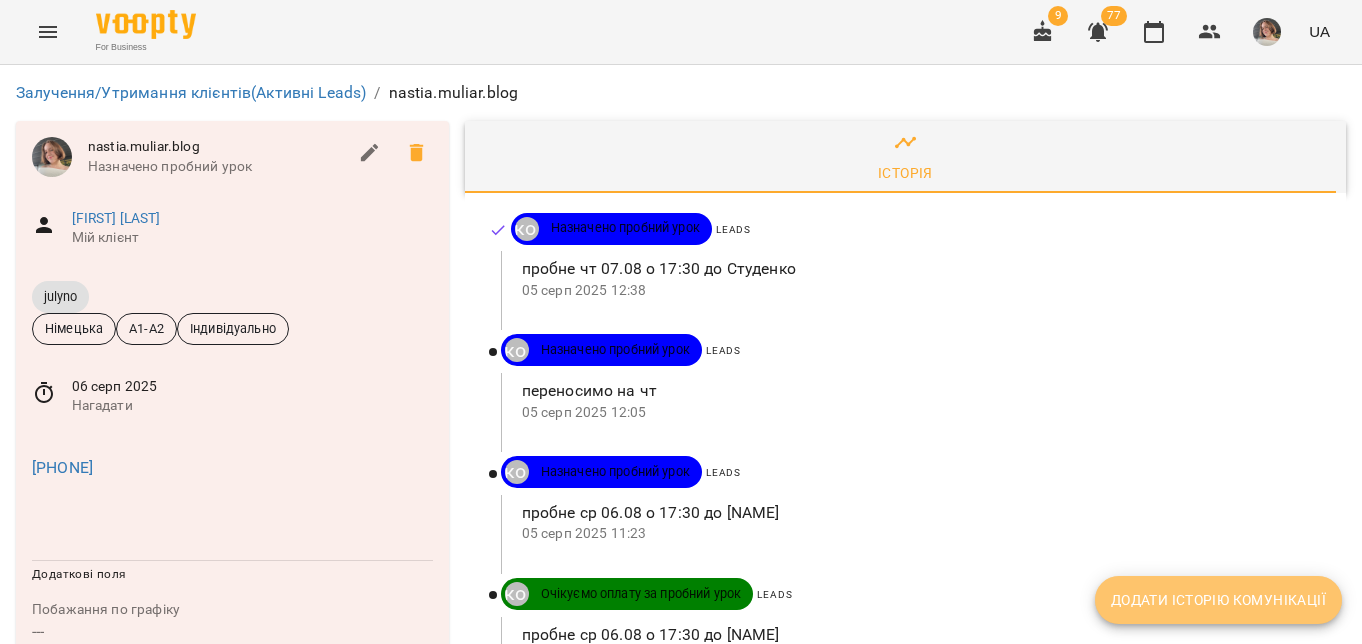 click on "Додати історію комунікації" at bounding box center [1218, 600] 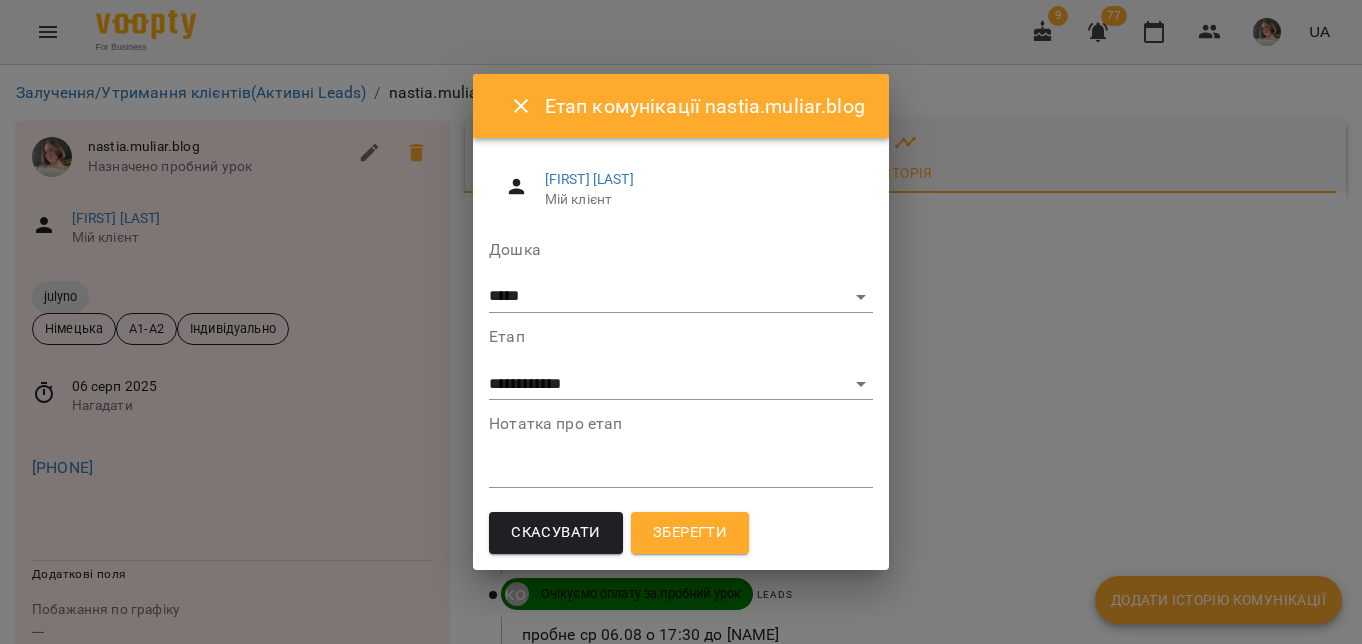 click on "**********" at bounding box center [681, 400] 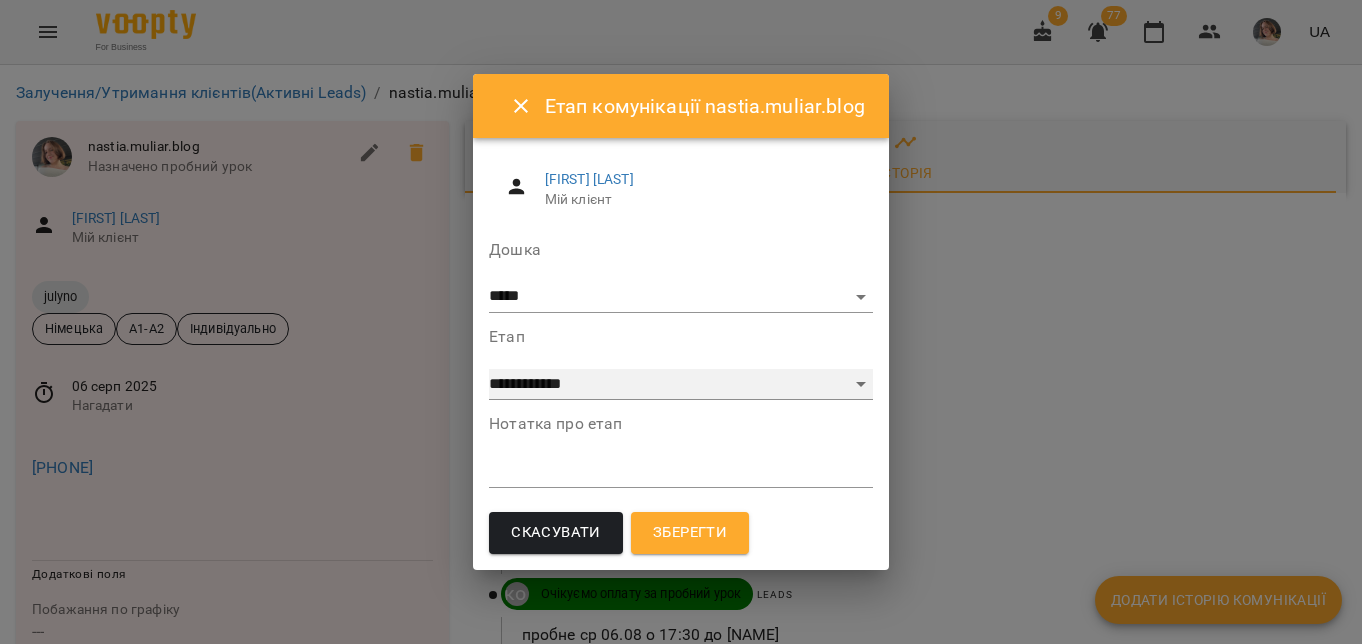 click on "**********" at bounding box center [681, 385] 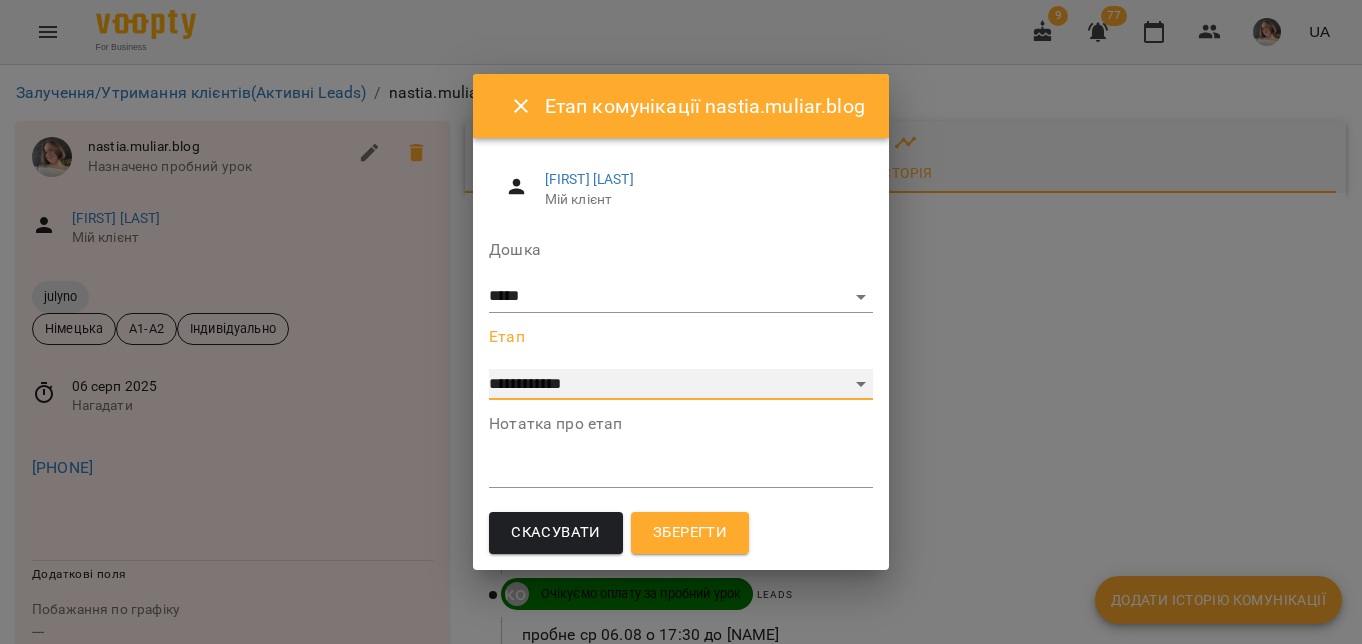 select on "*" 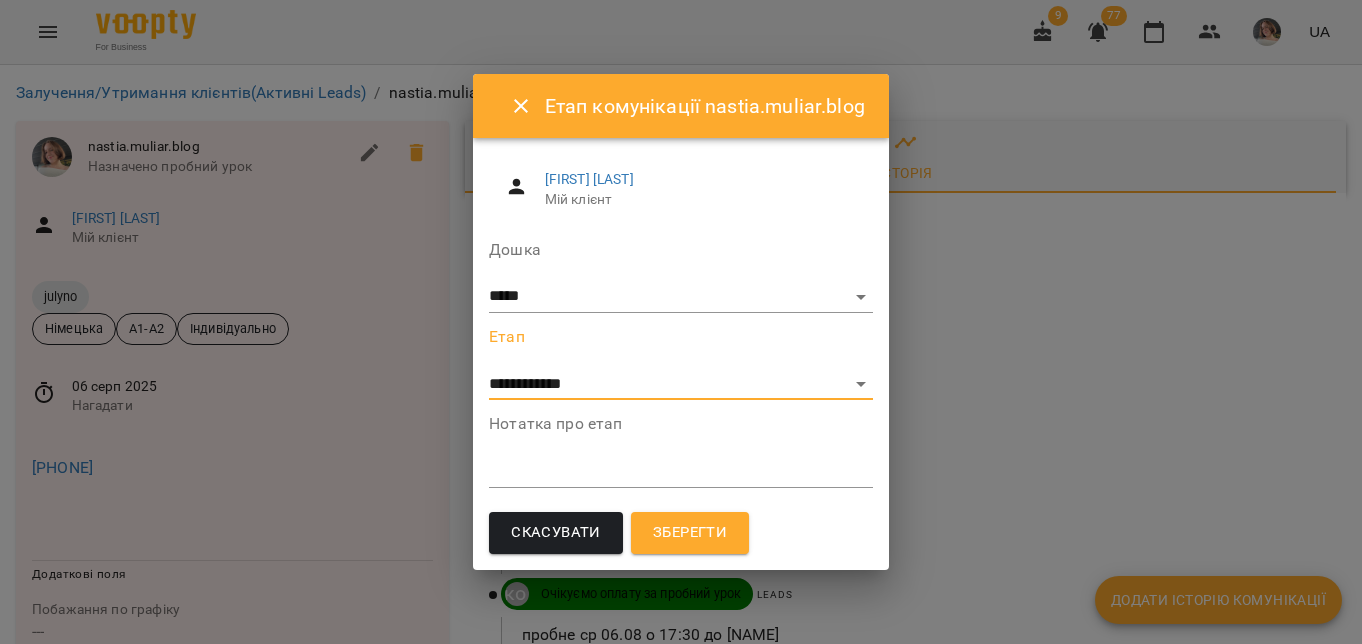 click at bounding box center (681, 471) 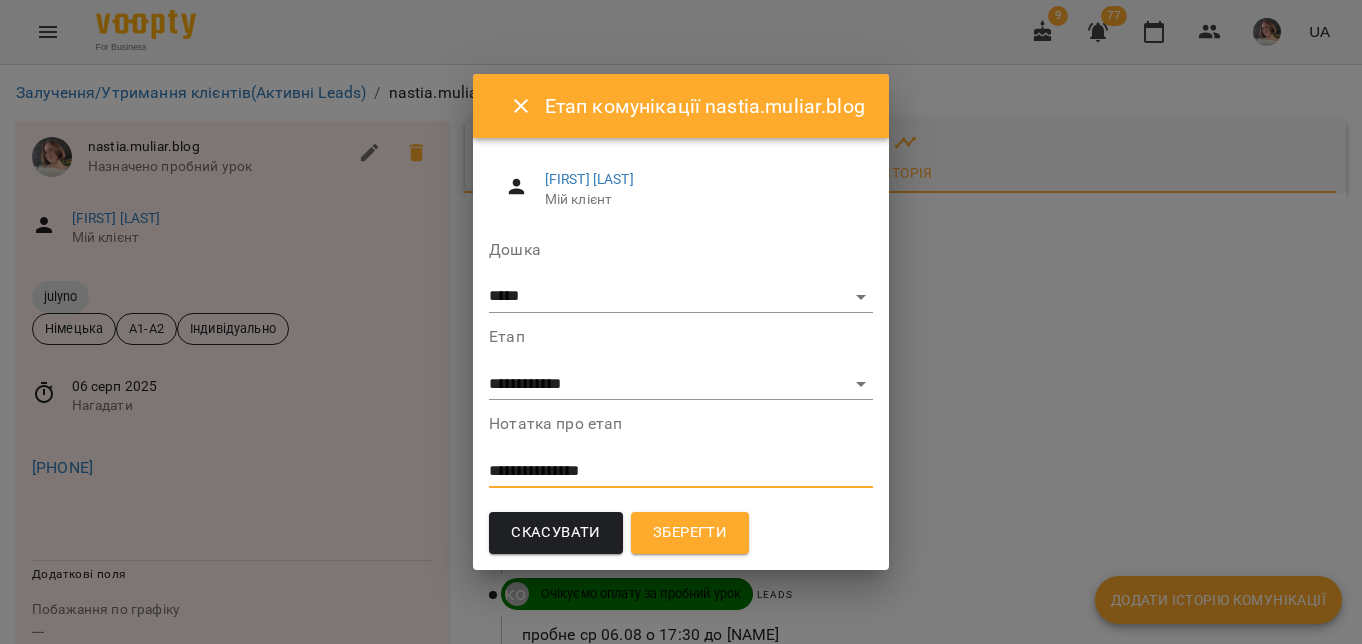 type on "**********" 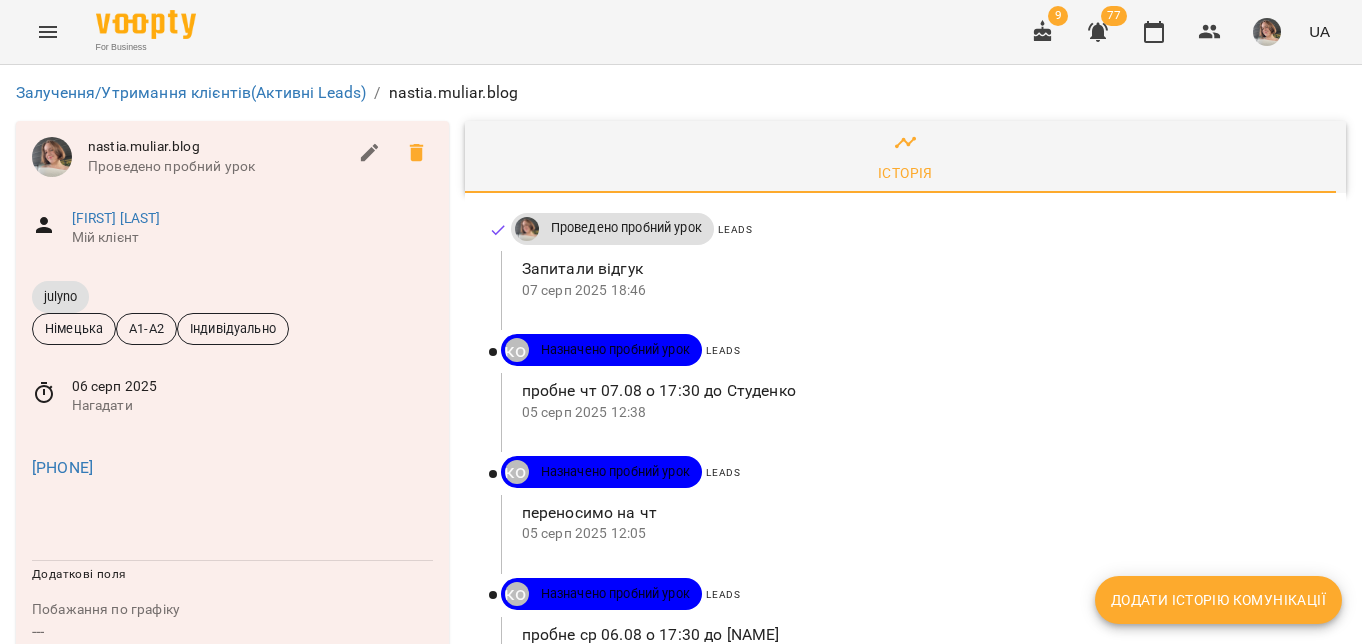 click on "06 серп 2025 Нагадати" at bounding box center [232, 396] 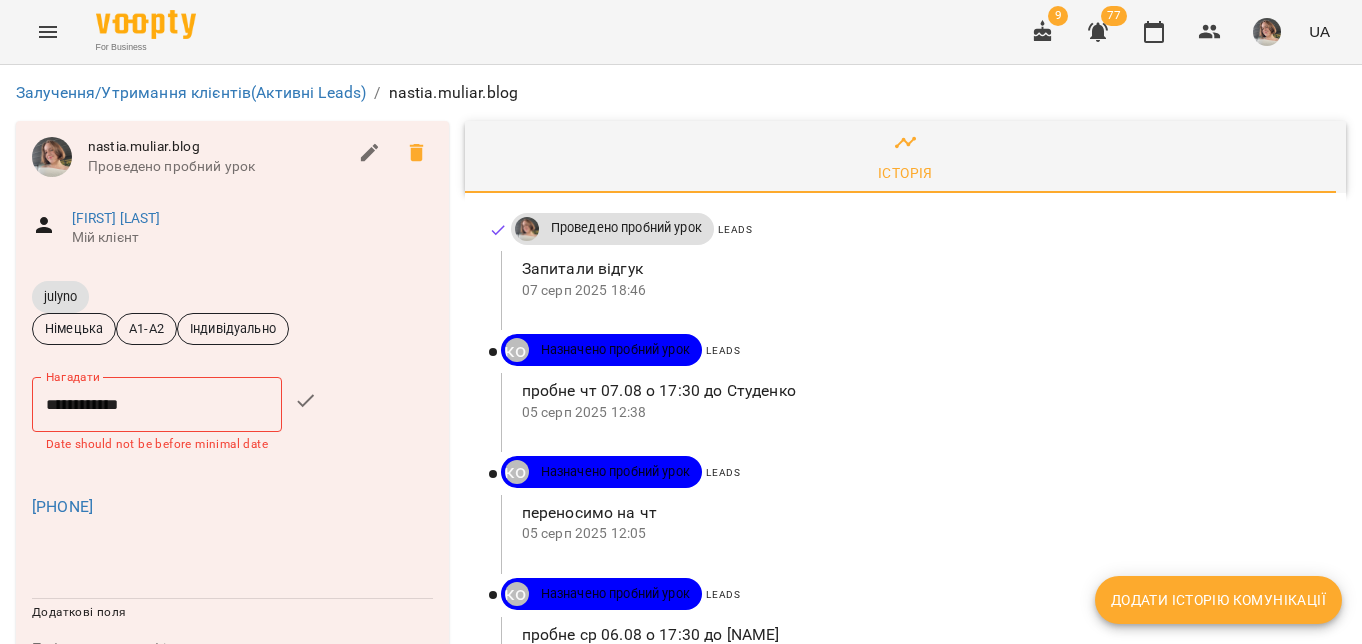 click on "**********" at bounding box center (157, 405) 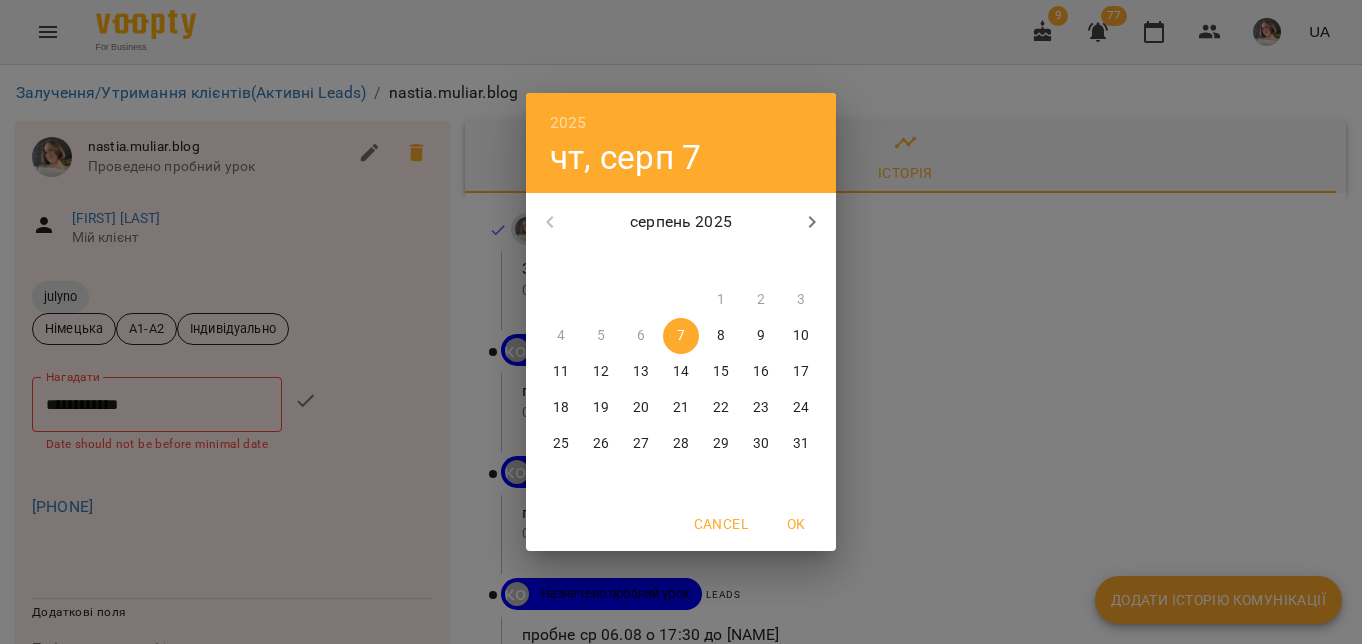 click on "9" at bounding box center (761, 336) 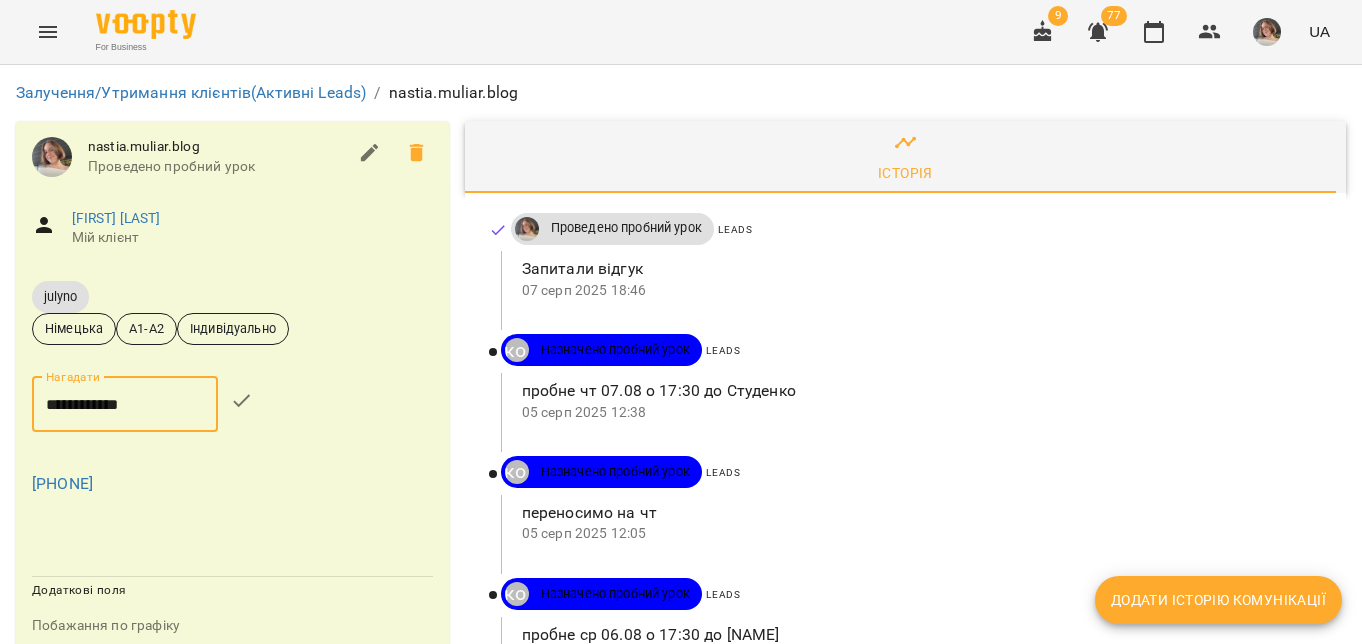 click at bounding box center [242, 401] 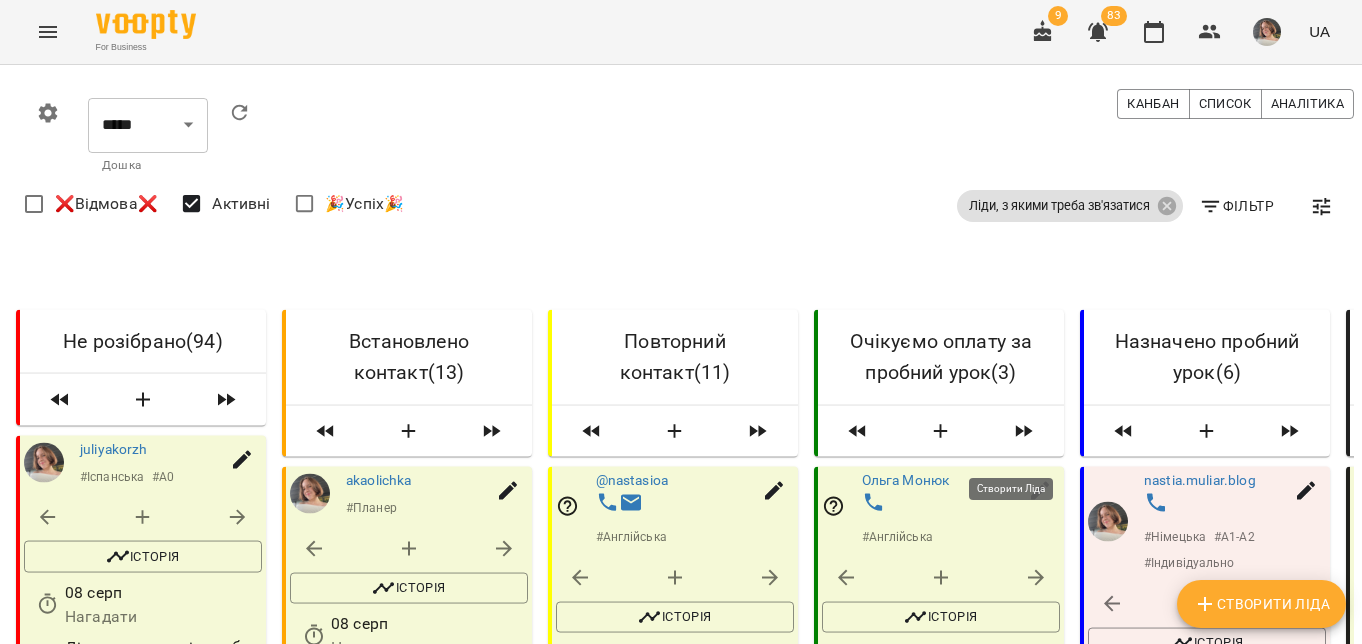 scroll, scrollTop: 0, scrollLeft: 0, axis: both 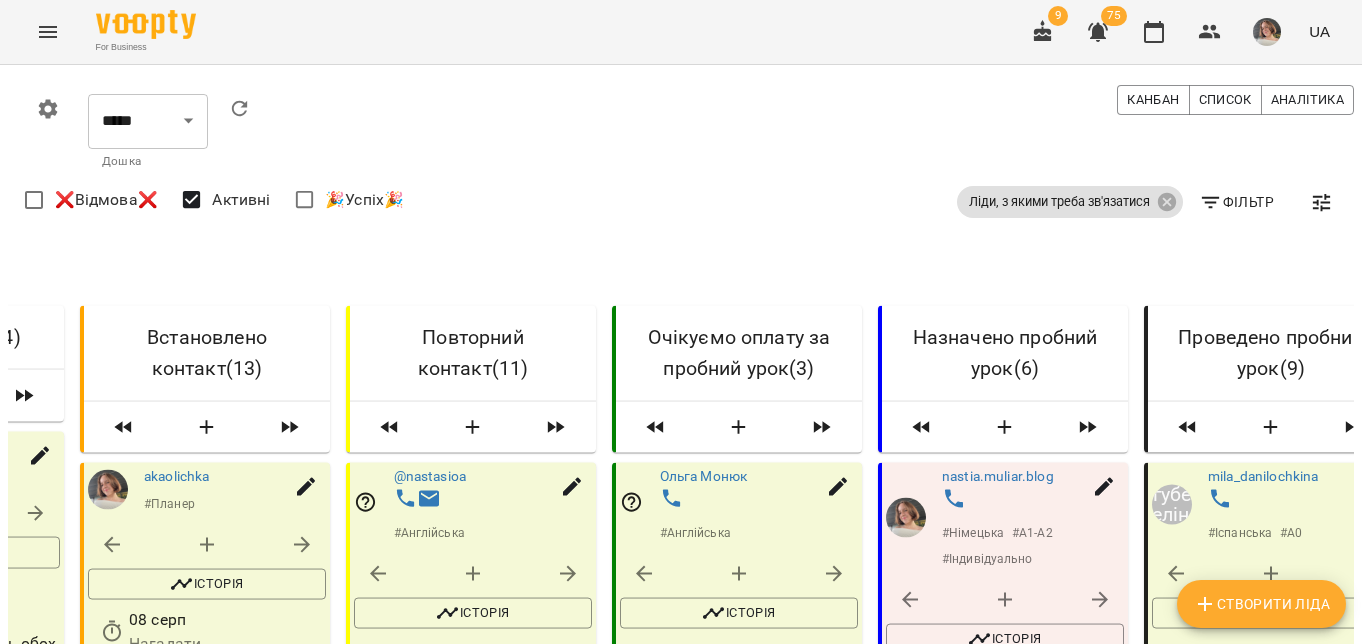 click on "Створити Ліда" at bounding box center [1261, 604] 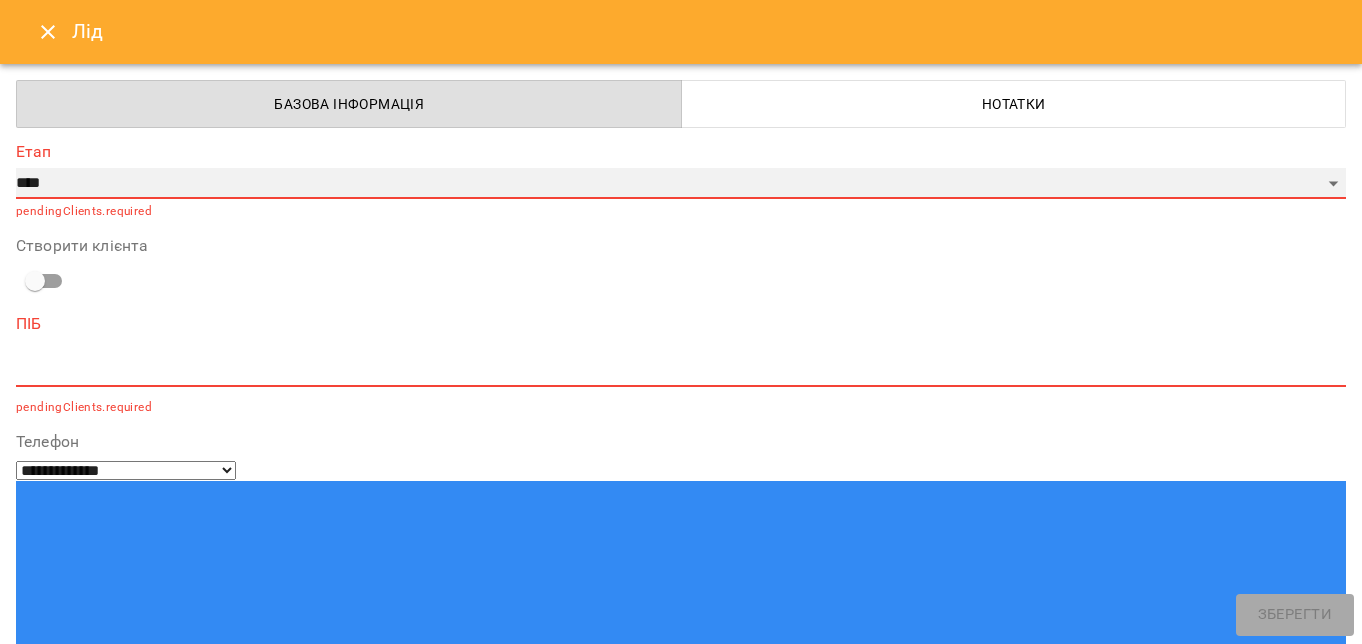 click on "**********" at bounding box center [681, 184] 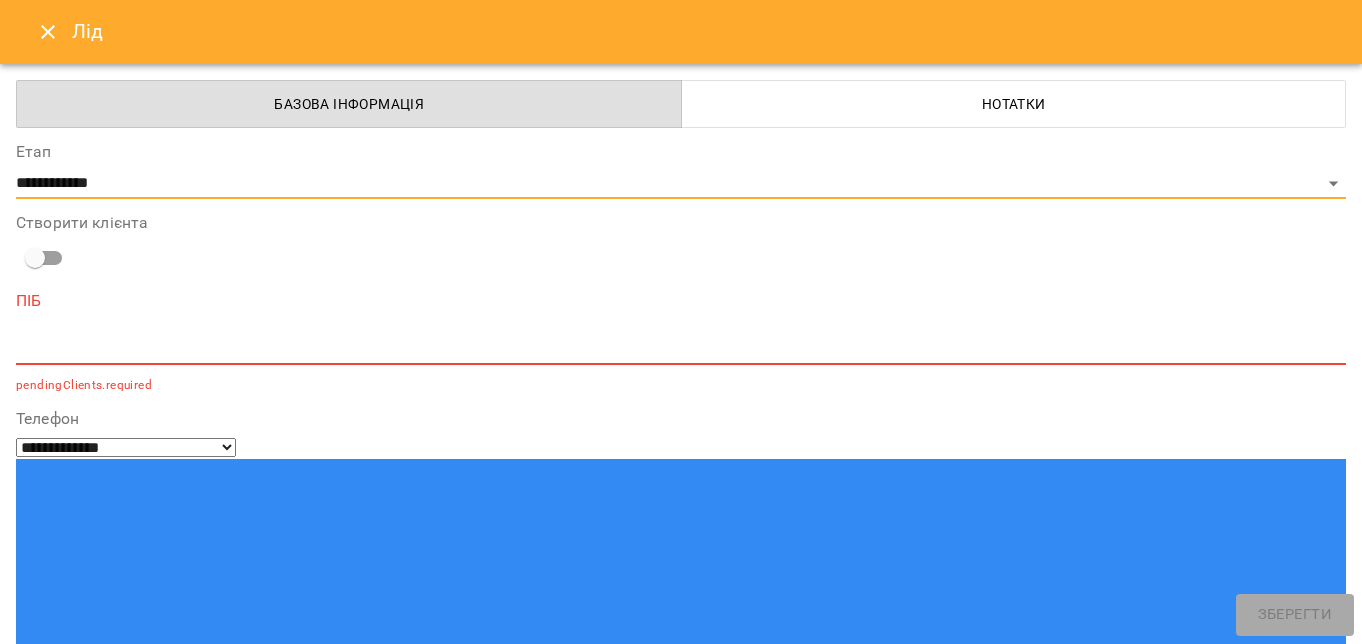 click at bounding box center [681, 348] 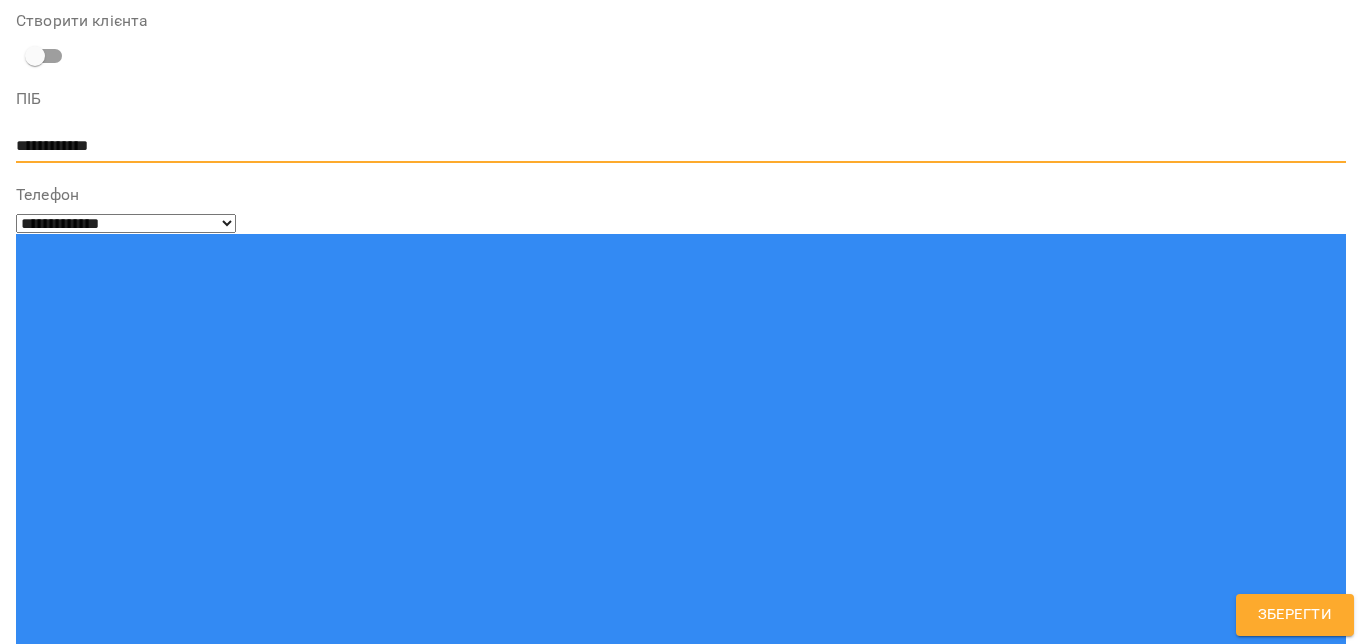 type on "**********" 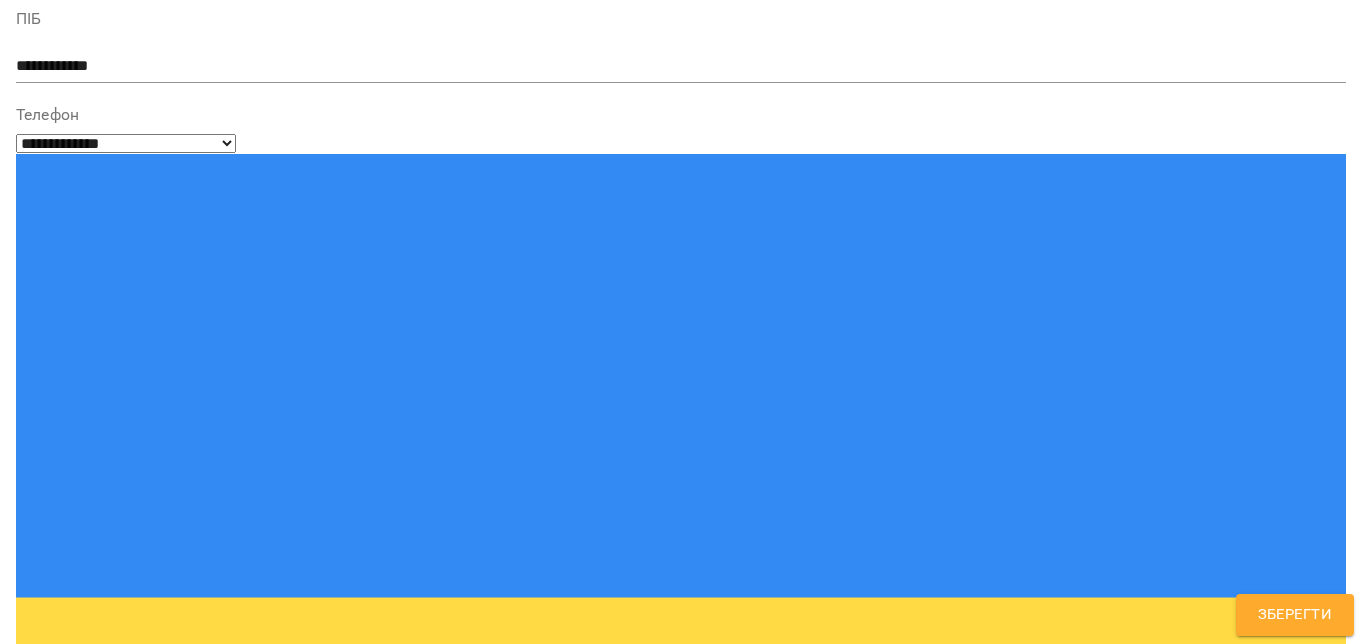 scroll, scrollTop: 138, scrollLeft: 0, axis: vertical 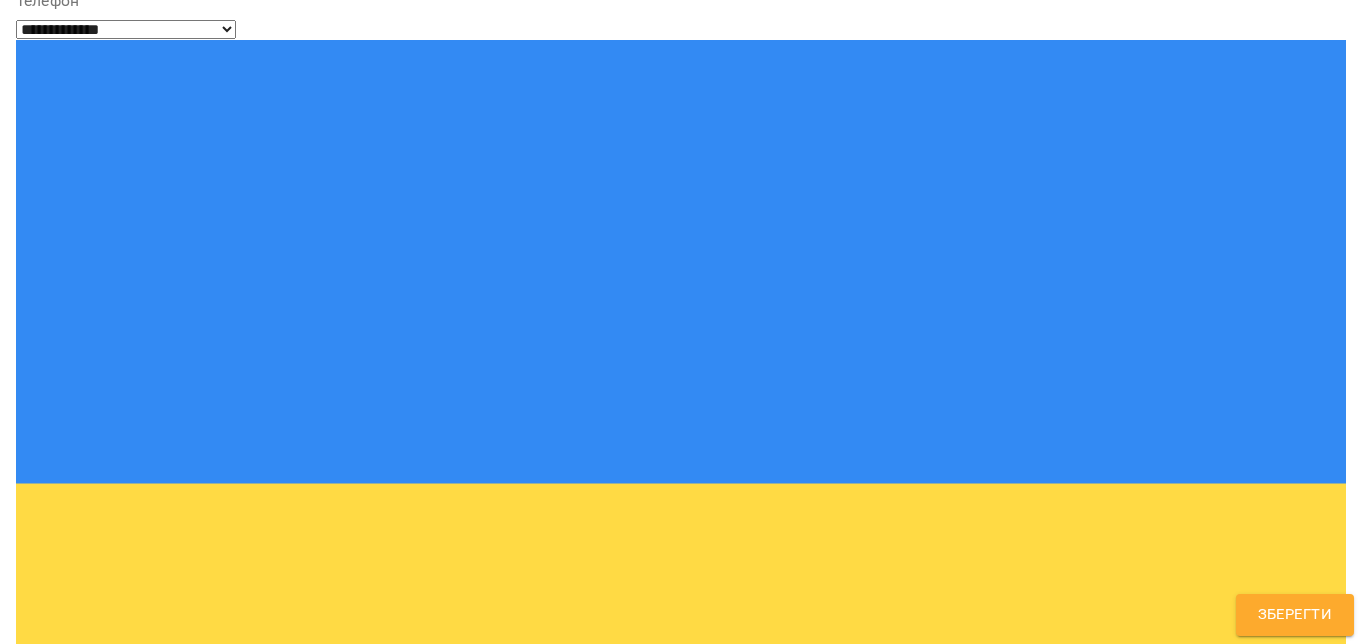 click on "Futurist School" at bounding box center (101, 1242) 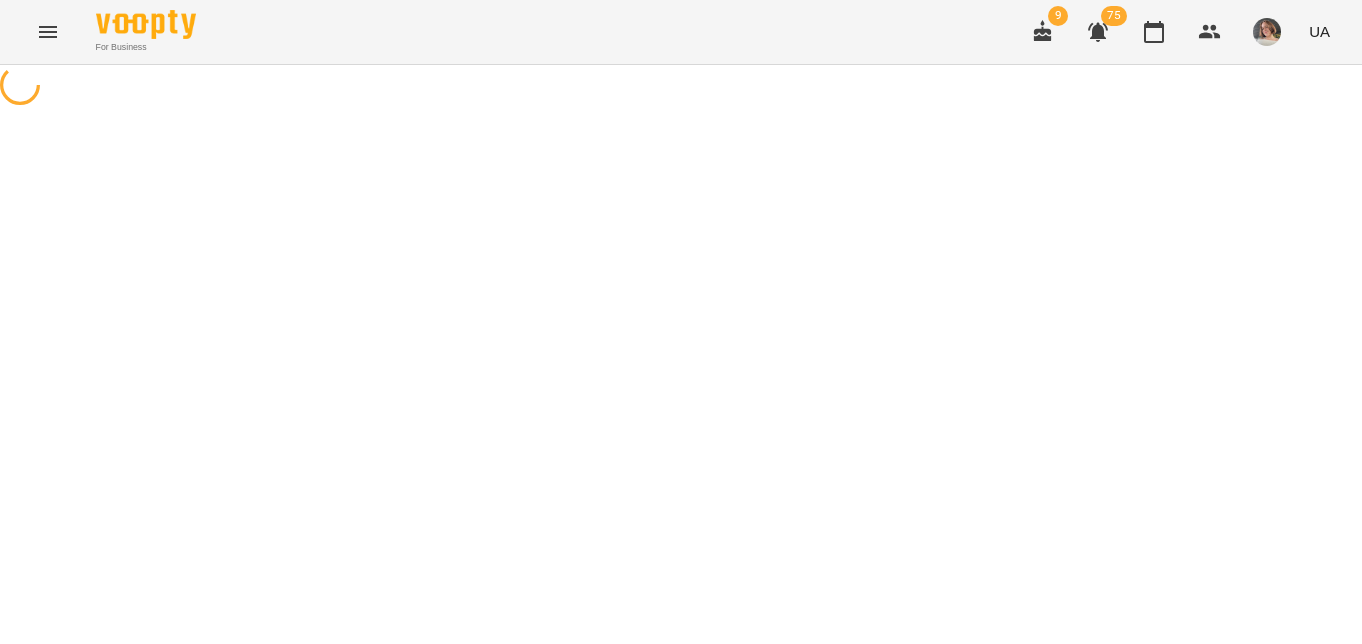 scroll, scrollTop: 0, scrollLeft: 0, axis: both 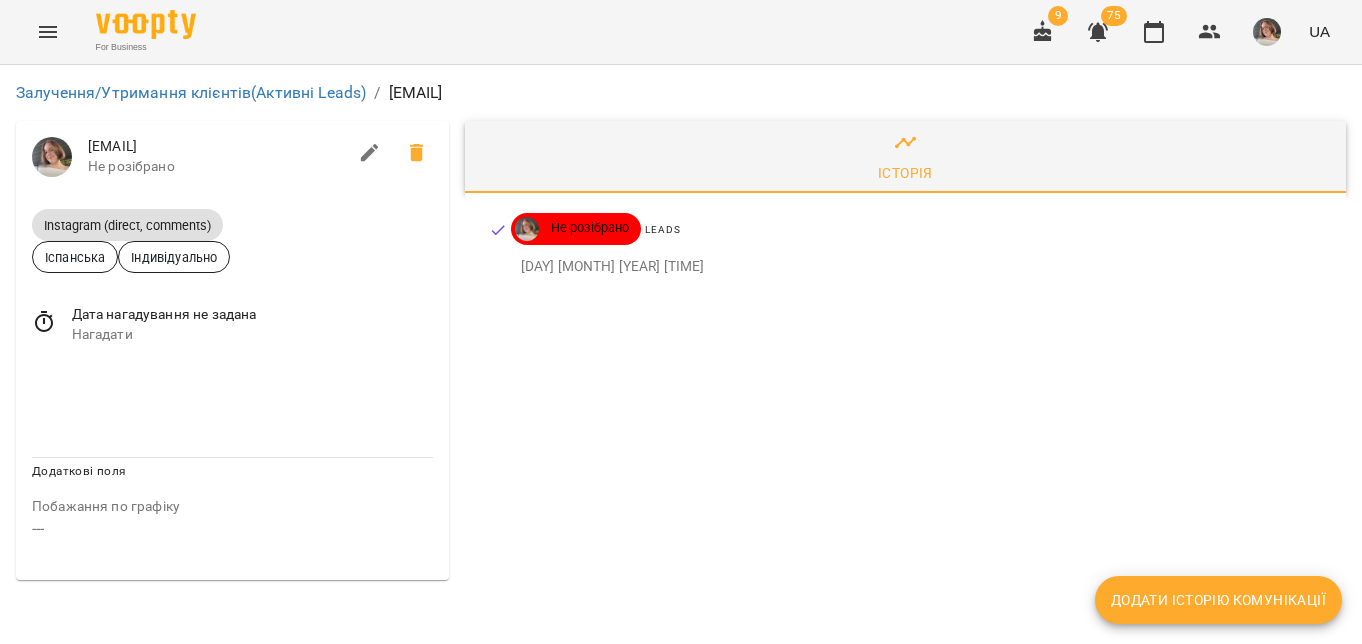 click 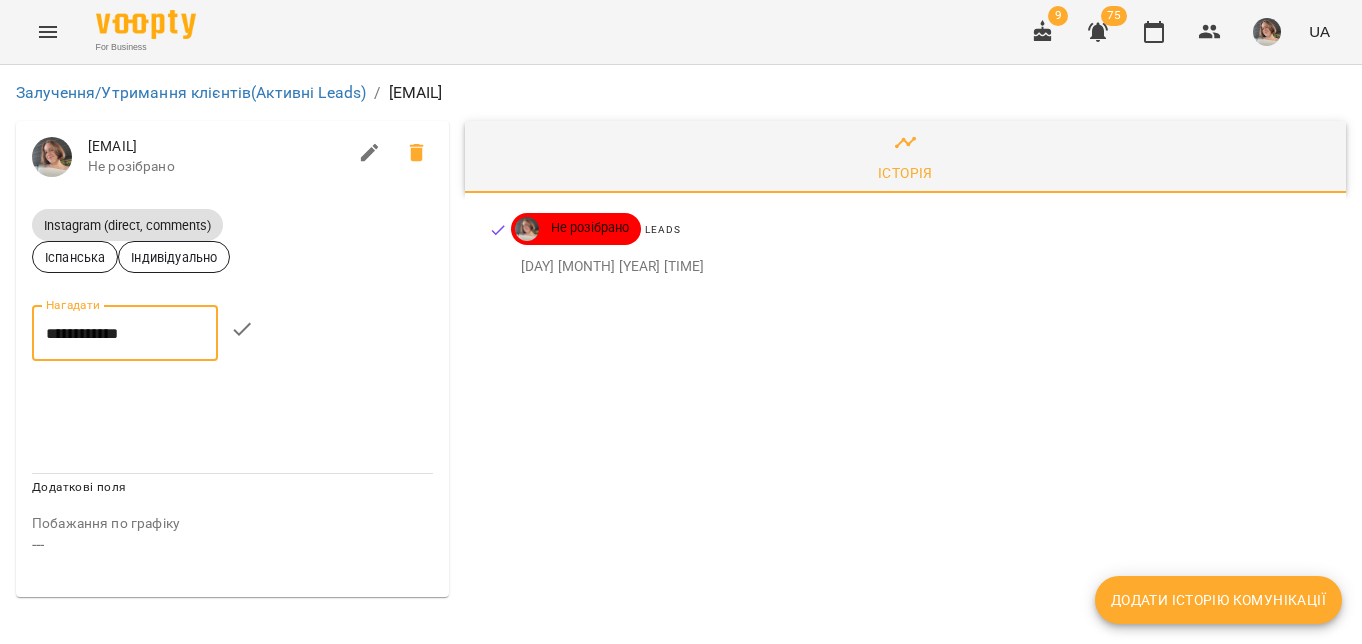click on "**********" at bounding box center (125, 333) 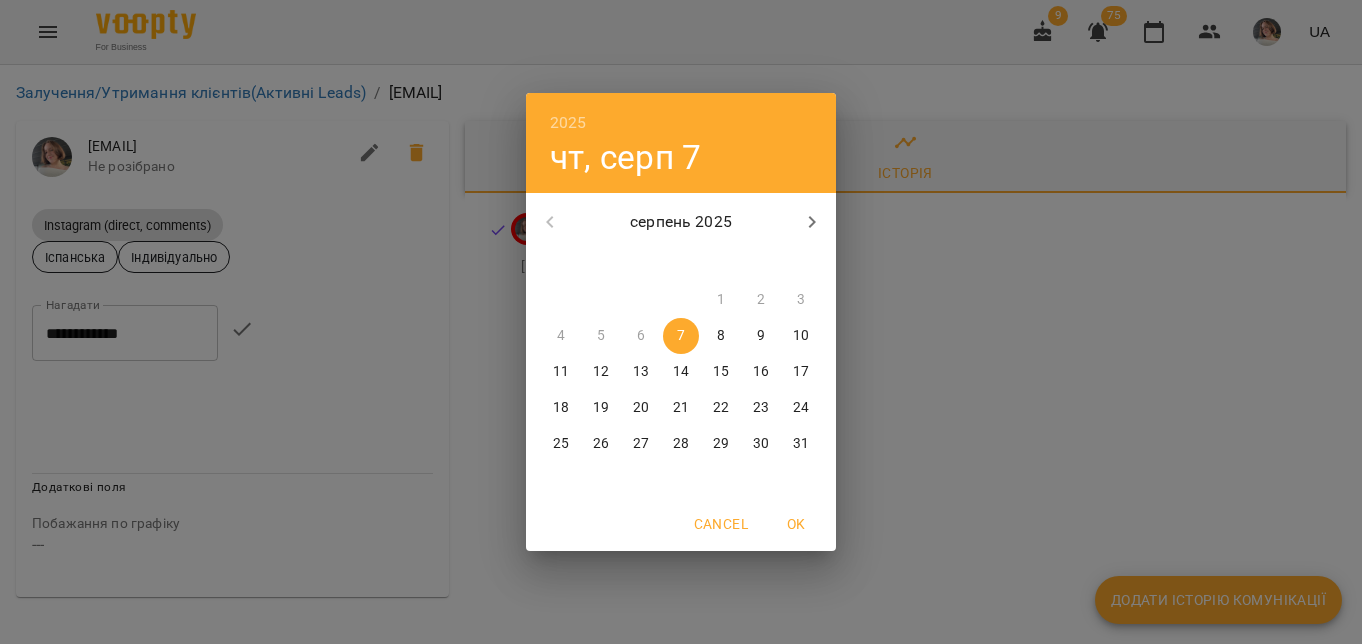 click on "11" at bounding box center (561, 372) 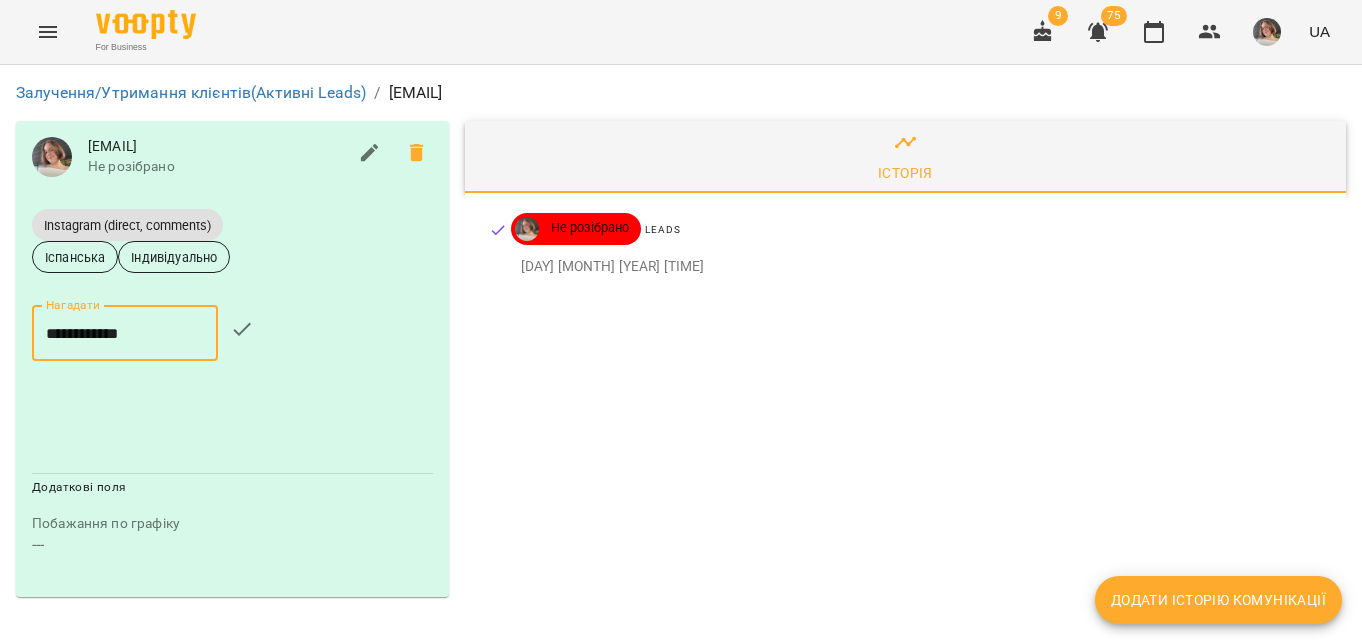 click 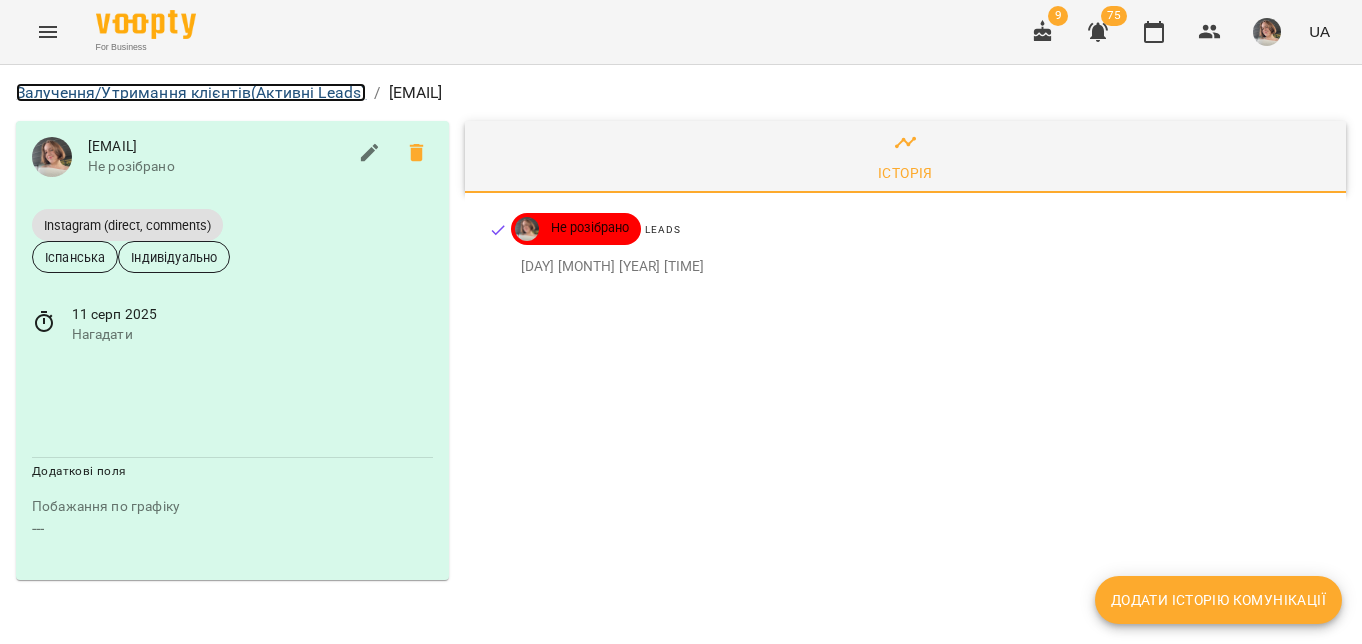 click on "Залучення/Утримання клієнтів (Активні Leads)" at bounding box center [191, 92] 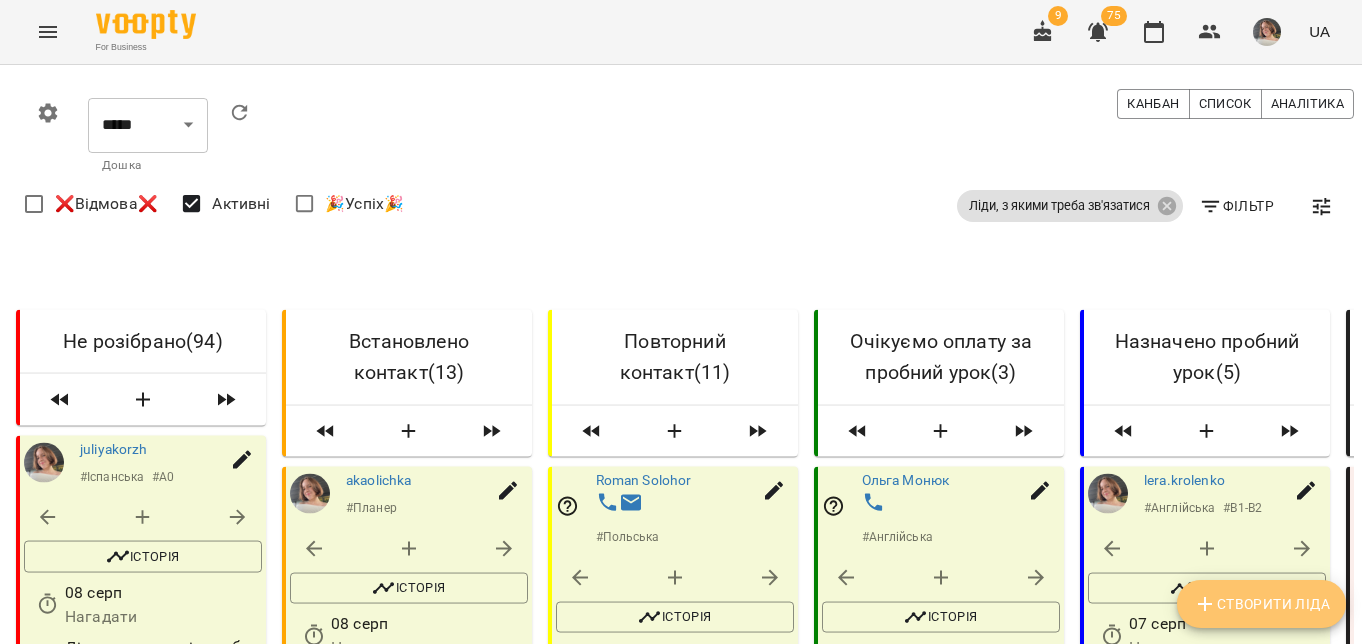 click on "Створити Ліда" at bounding box center [1261, 604] 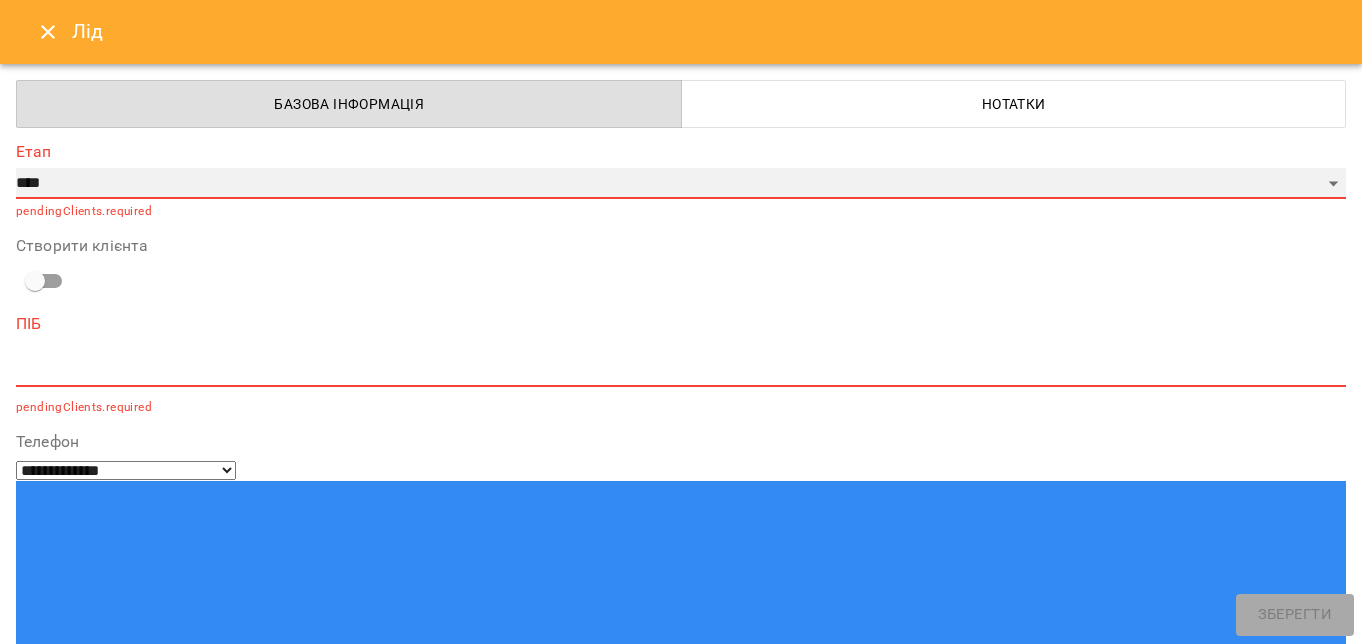 click on "**********" at bounding box center (681, 184) 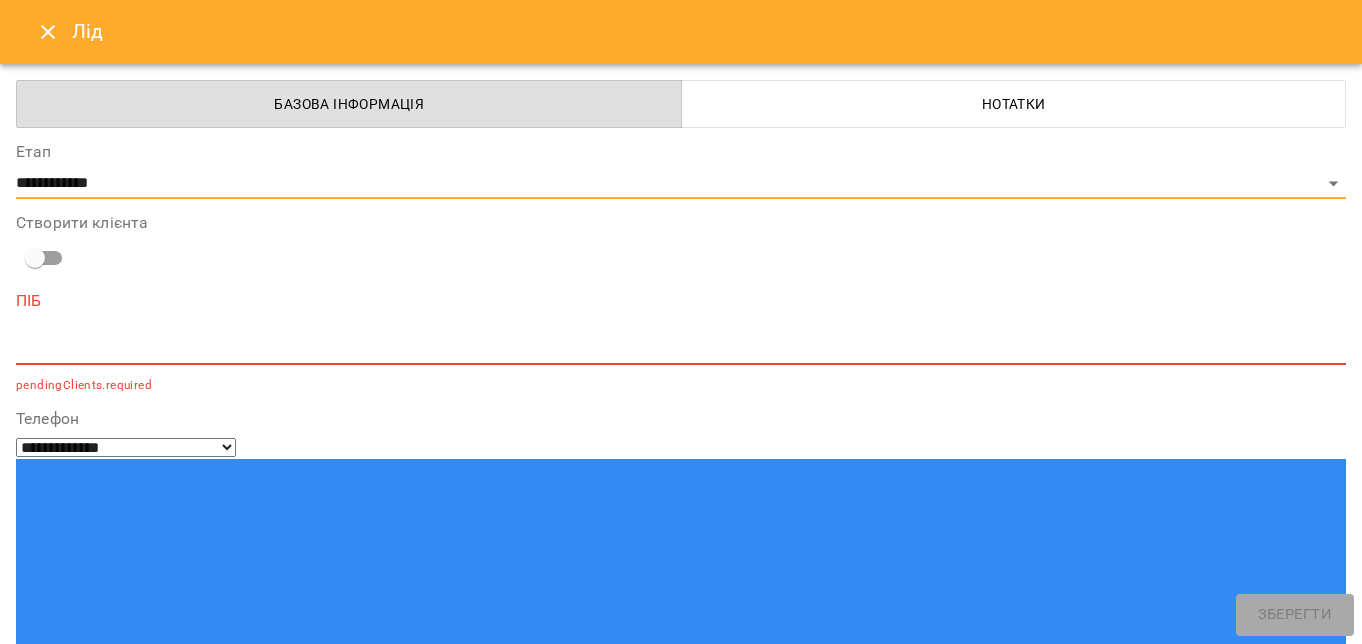 click on "*" at bounding box center (681, 349) 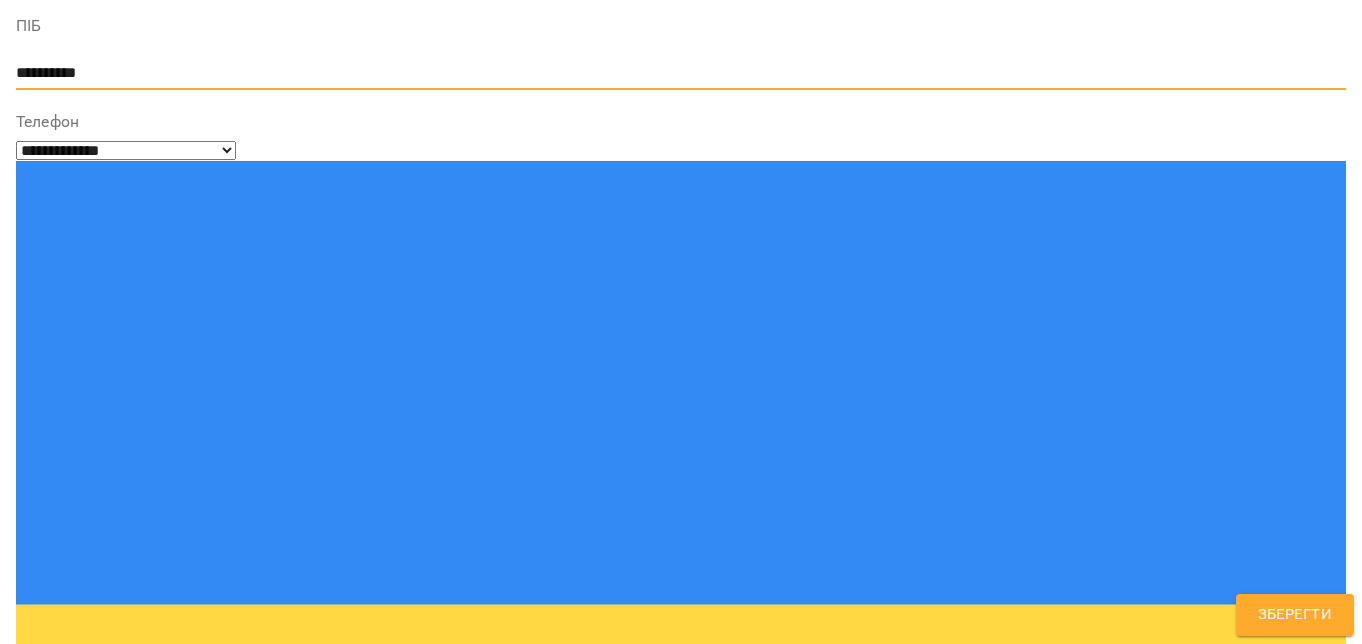 scroll, scrollTop: 310, scrollLeft: 0, axis: vertical 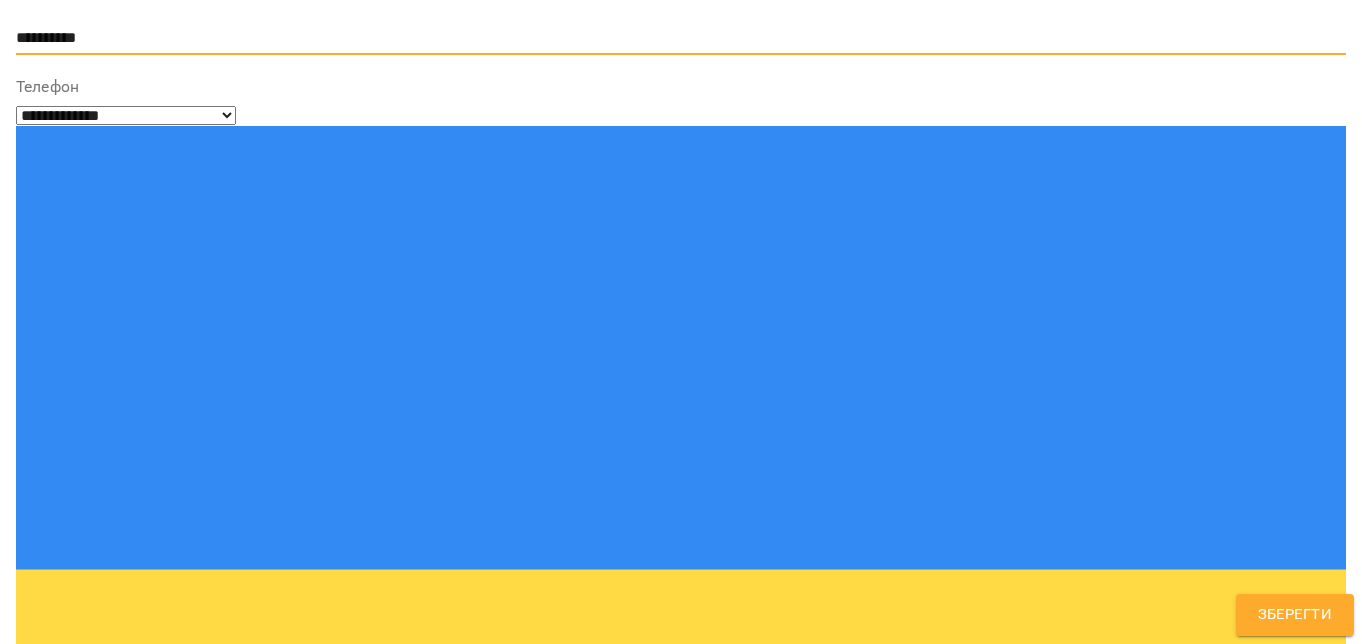 type on "**********" 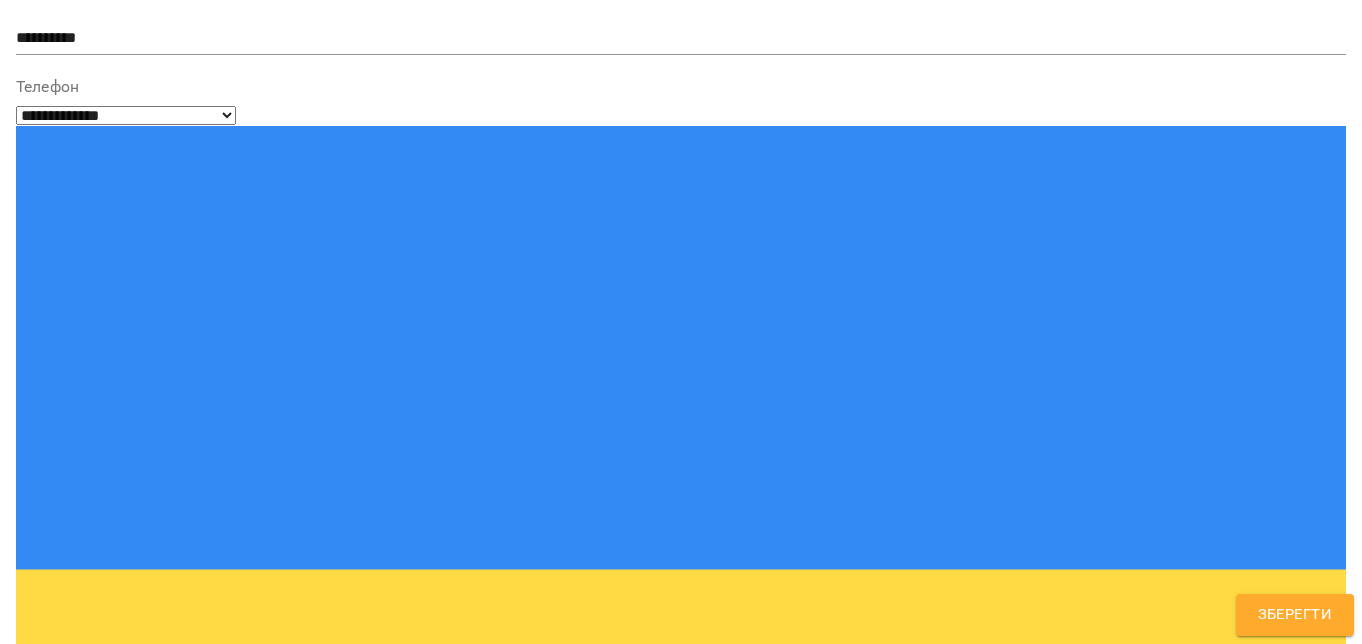 click on "**********" at bounding box center [681, 675] 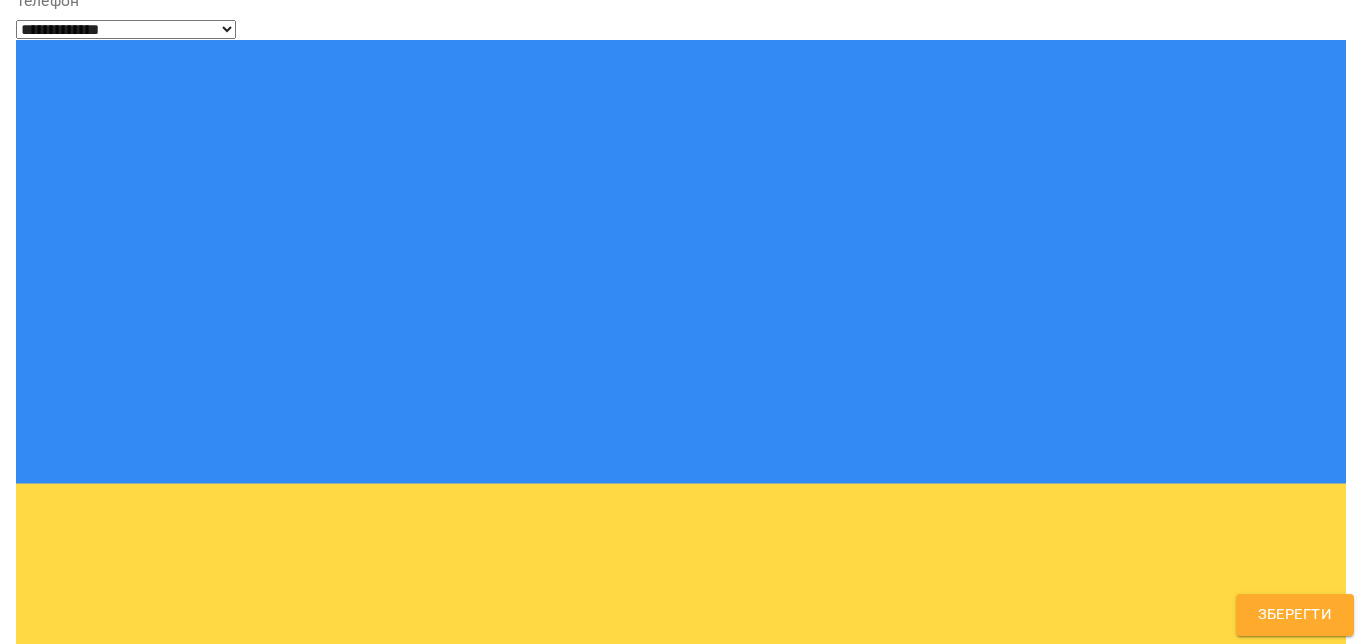 click on "Київ, Україна" at bounding box center [101, 1264] 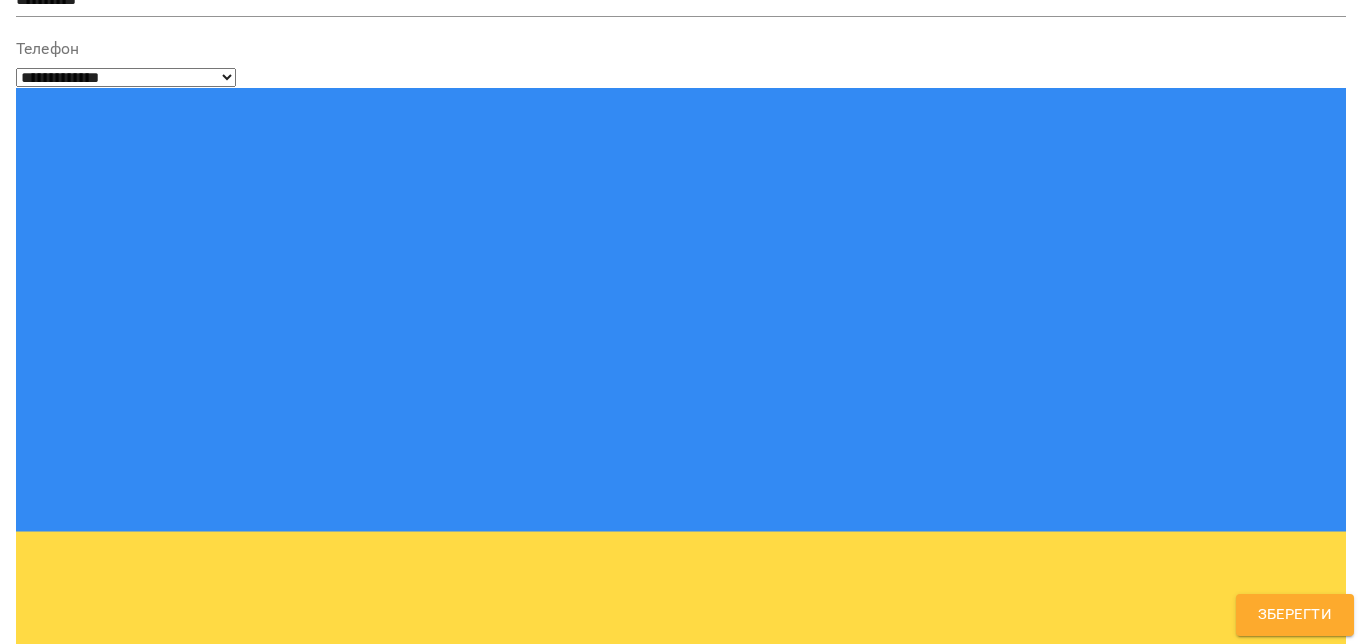 click on "option A1-A2 focused, 8 of 97. 97 results available. Use Up and Down to choose options, press Enter to select the currently focused option, press Escape to exit the menu, press Tab to select the option and exit the menu. Надрукуйте або оберіть... 1 раз на тиждень 2 рази на тиждень 3 рази на тиждень 4 рази на тиждень 5 разів на тиждень A0 A1 A1-A2 A2 B1 B2 B2+ Business Business  C1 English FCE German HR IELTS Intermediate Intermidi joined from public page MiniGroupDemo payment from public Recruiting Save Ukrainians Spanish Speaking club summer bucket list TEFL  TESOL TOEFL Trial А0 А1 А1-А2 А2 А2-В1 А2+ Адвент Календар Амбасадор бренду Англійська англійська Англійська А1-А2 Англійська В2-С1 [LAST] без досвіду В1 В1-В2 В1+ В1+В2 В2 В2-С1 викладач Гнучкий графік група групи С1" at bounding box center [681, 1213] 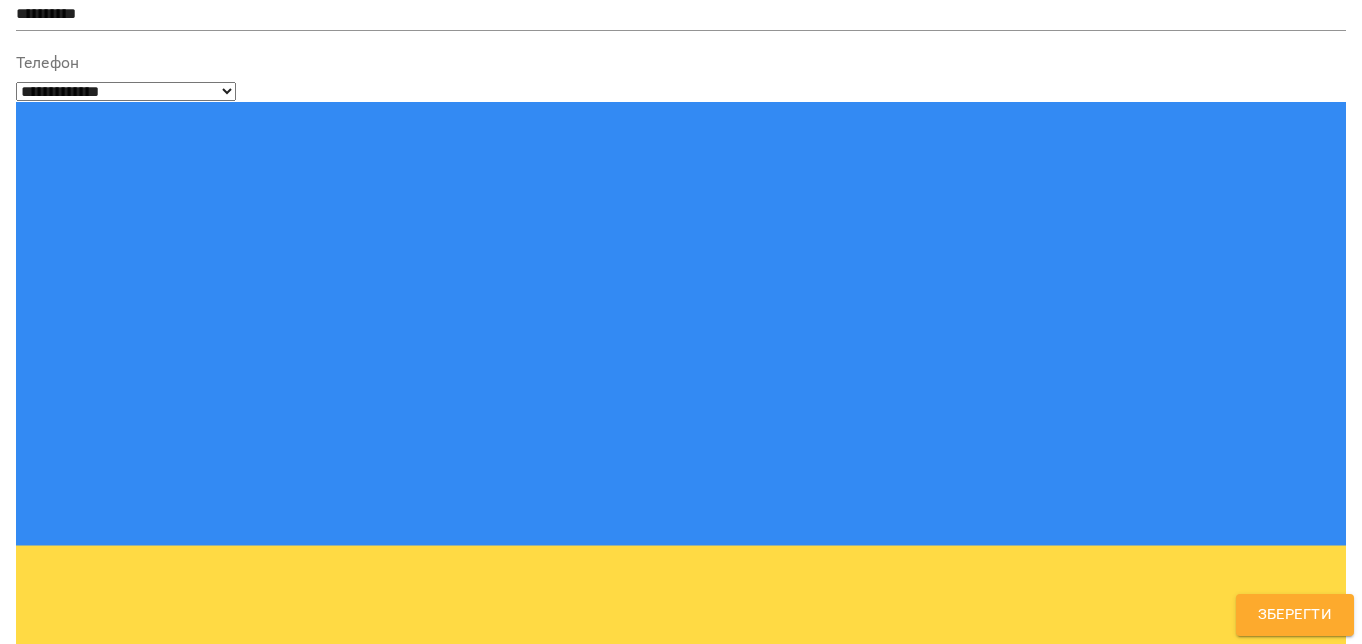 scroll, scrollTop: 334, scrollLeft: 0, axis: vertical 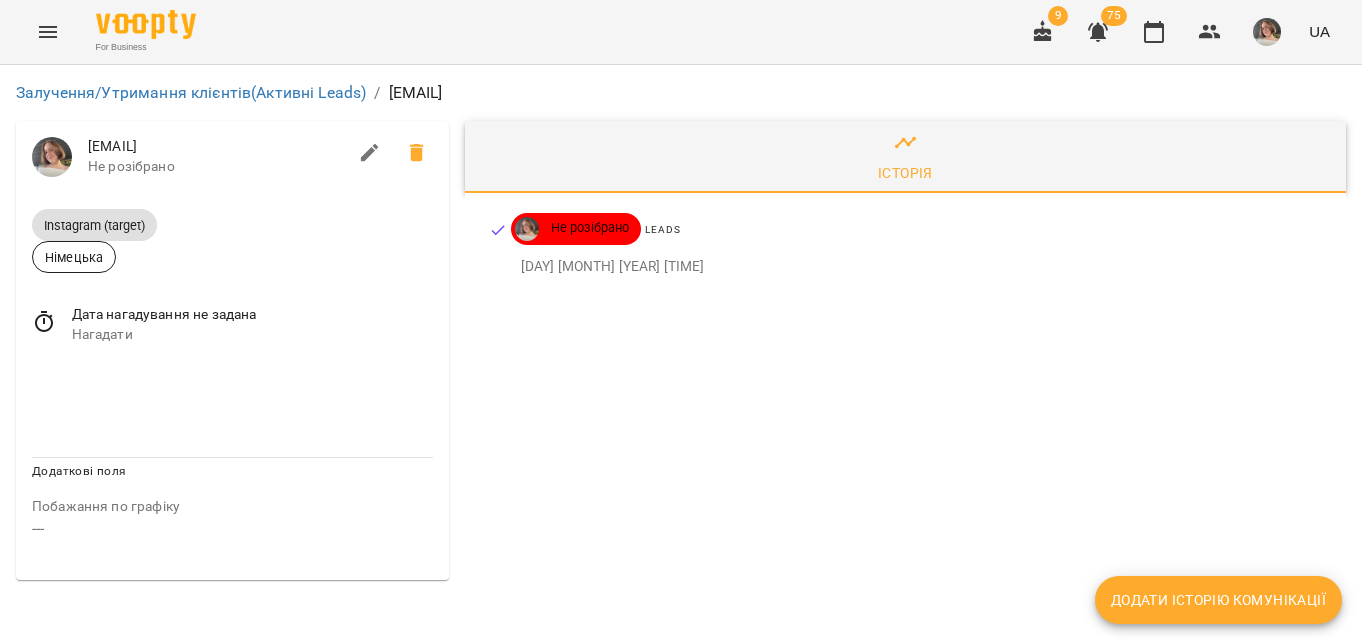 click on "Дата нагадування не задана Нагадати" at bounding box center [232, 324] 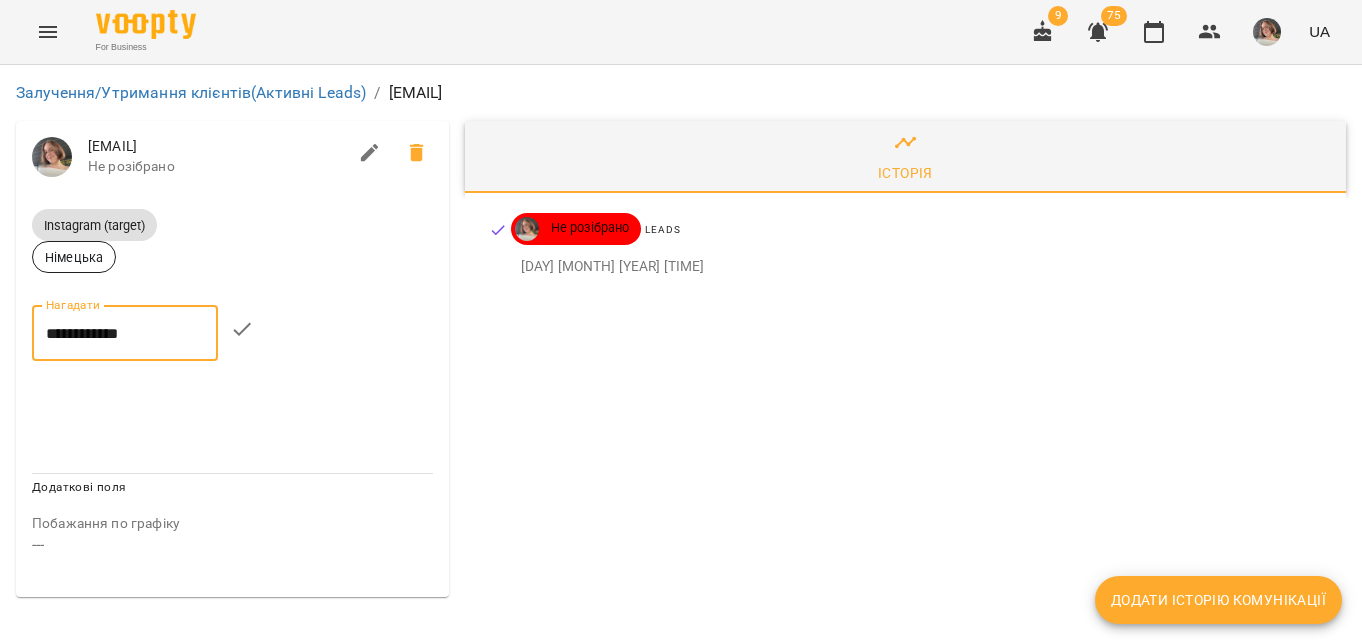click on "**********" at bounding box center (125, 333) 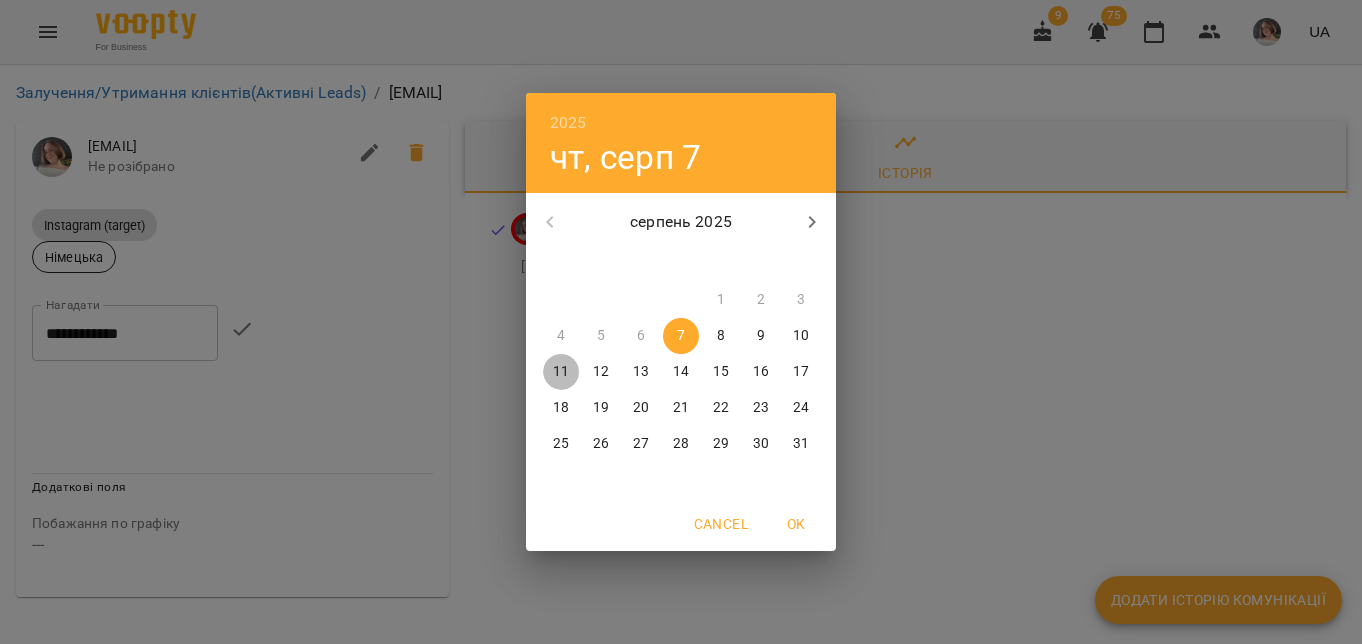 click on "11" at bounding box center (561, 372) 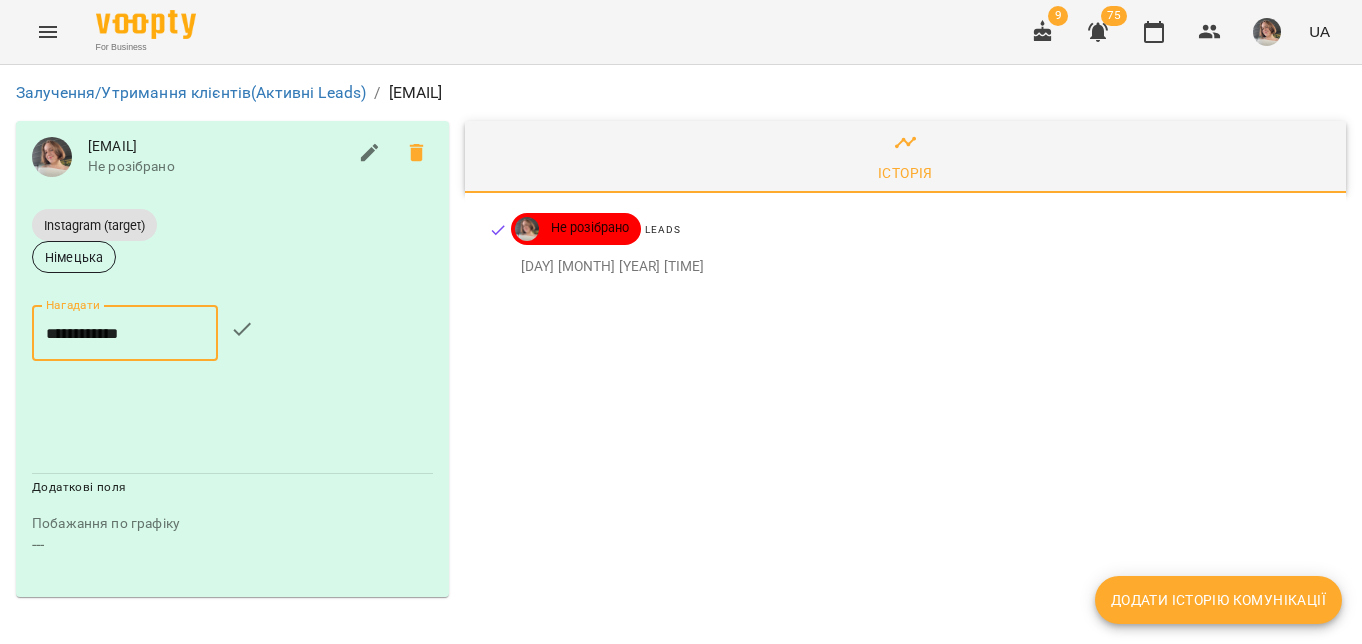 click at bounding box center [242, 329] 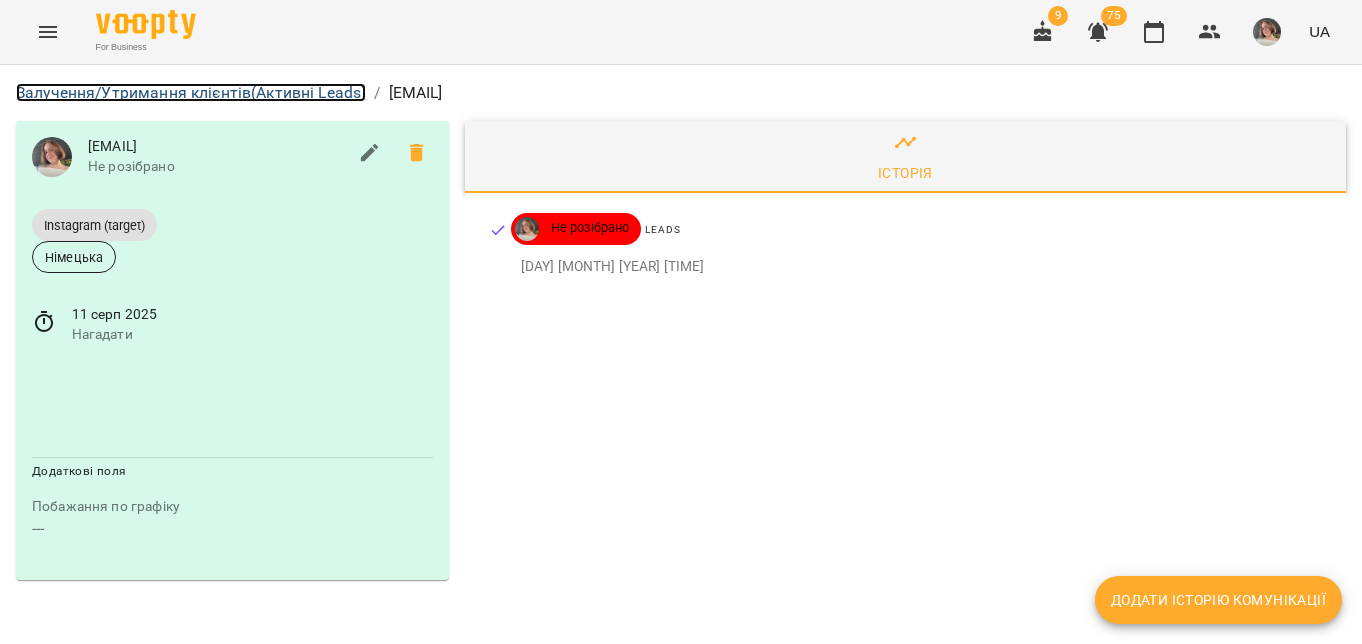 click on "Залучення/Утримання клієнтів (Активні Leads)" at bounding box center [191, 92] 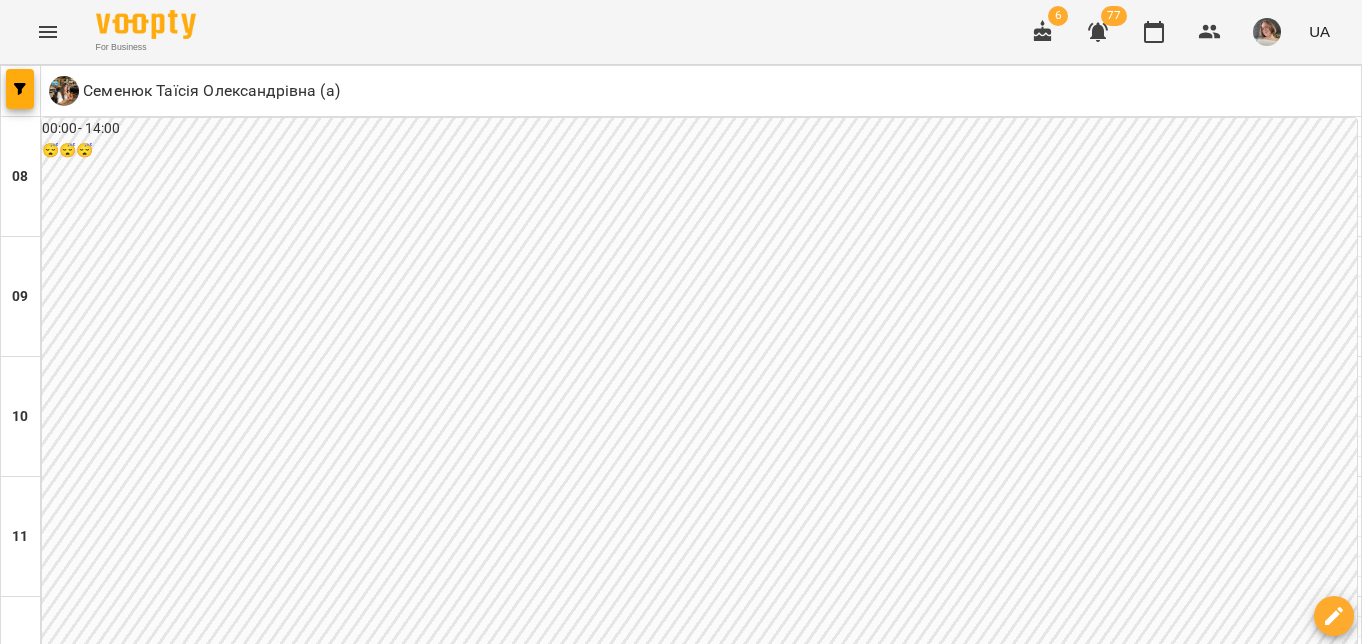 scroll, scrollTop: 0, scrollLeft: 0, axis: both 